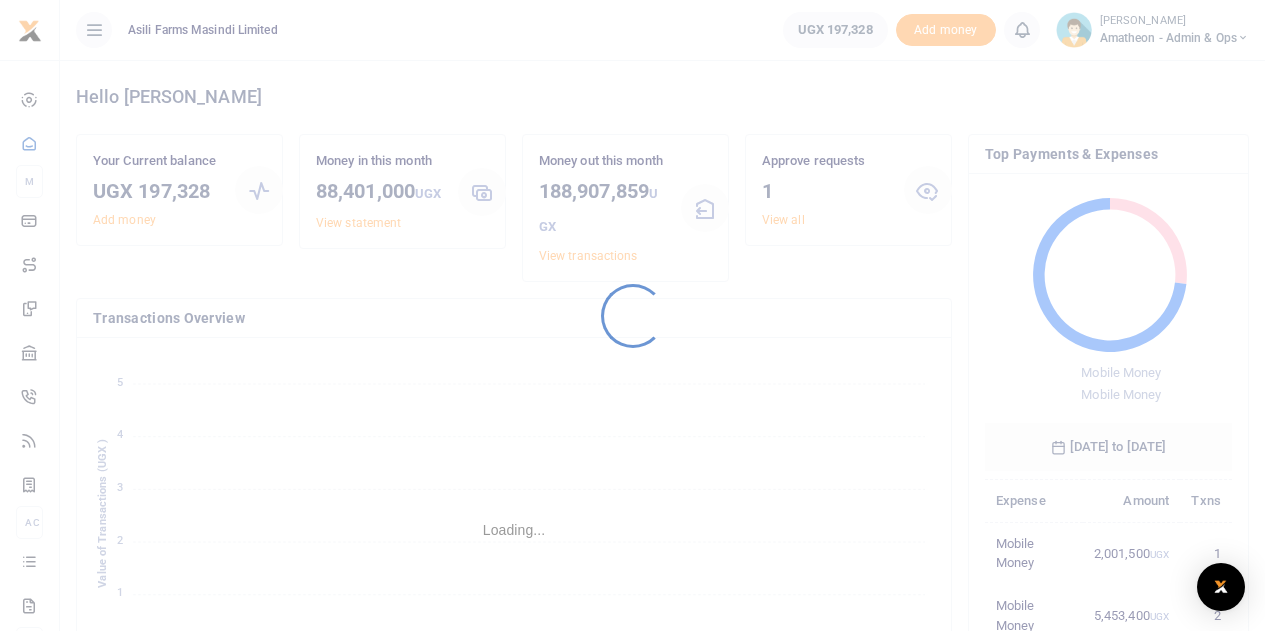 scroll, scrollTop: 0, scrollLeft: 0, axis: both 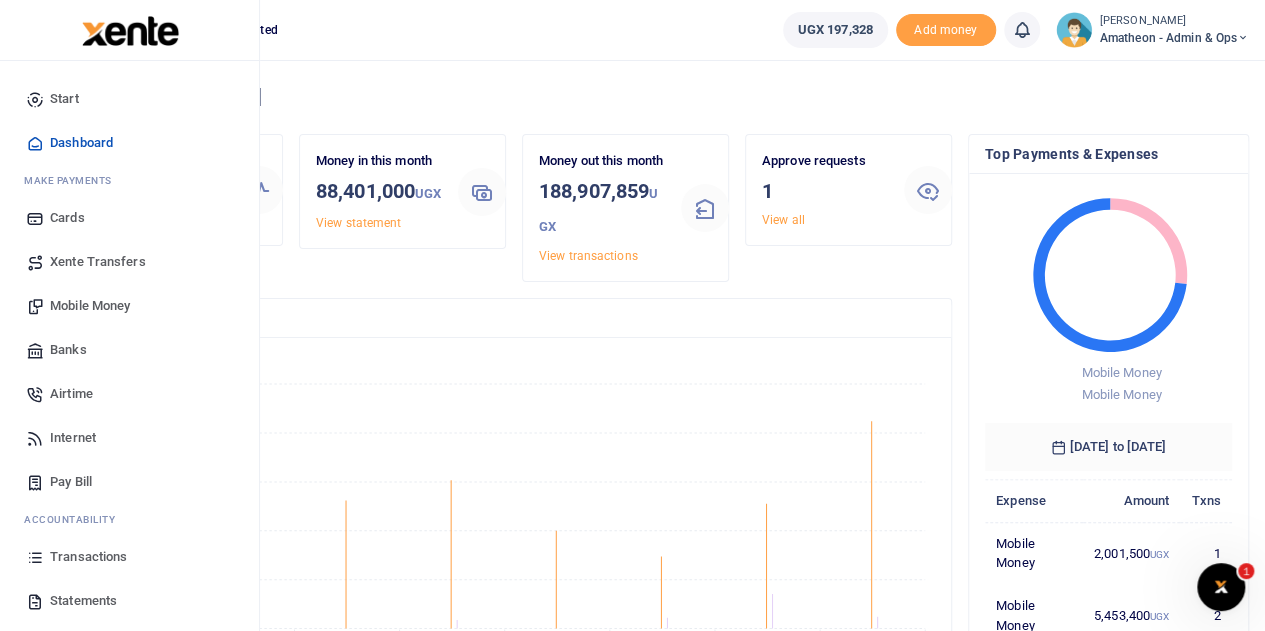 click on "Transactions" at bounding box center [88, 557] 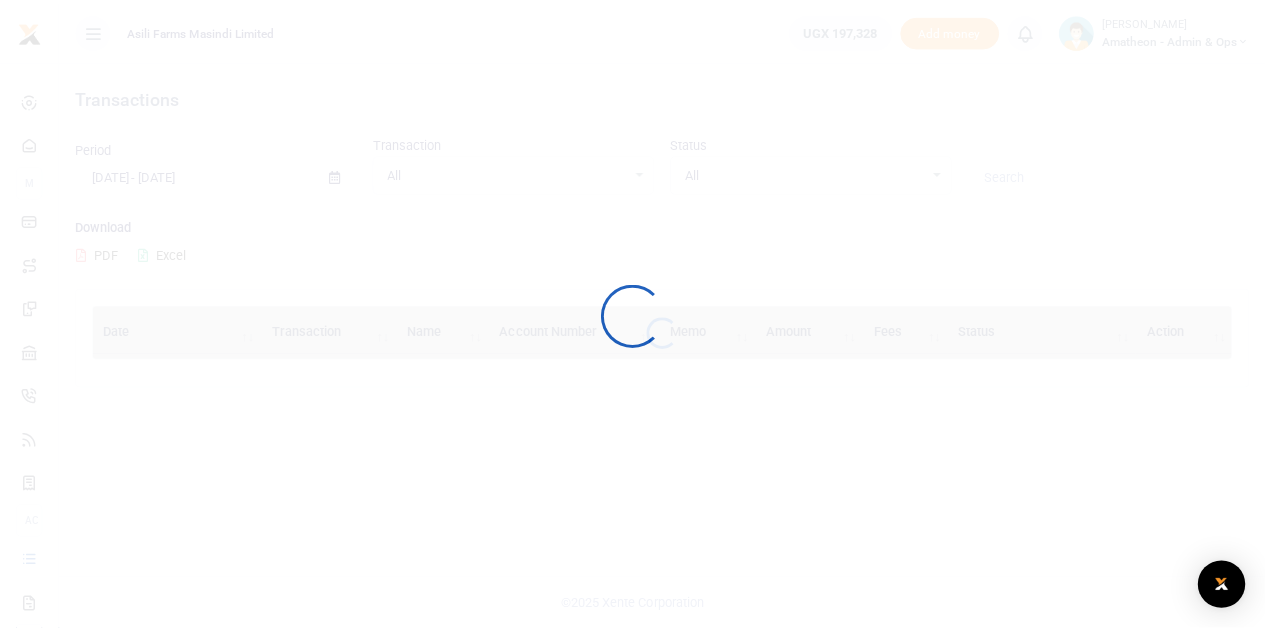 scroll, scrollTop: 0, scrollLeft: 0, axis: both 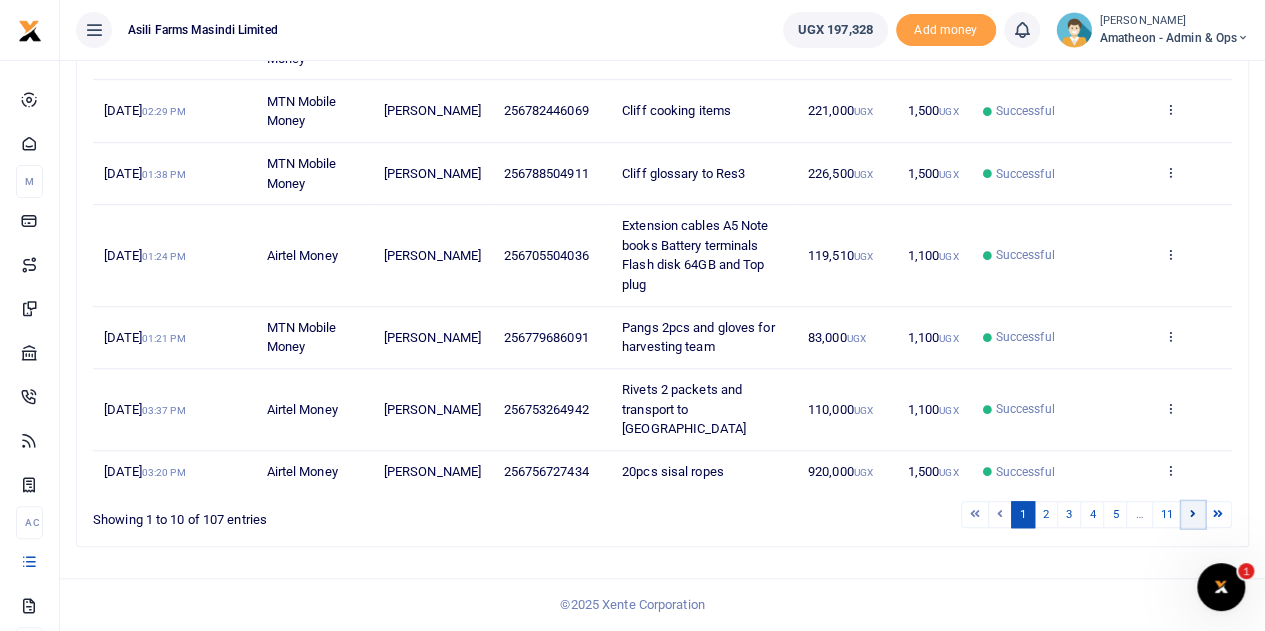 click at bounding box center (1193, 513) 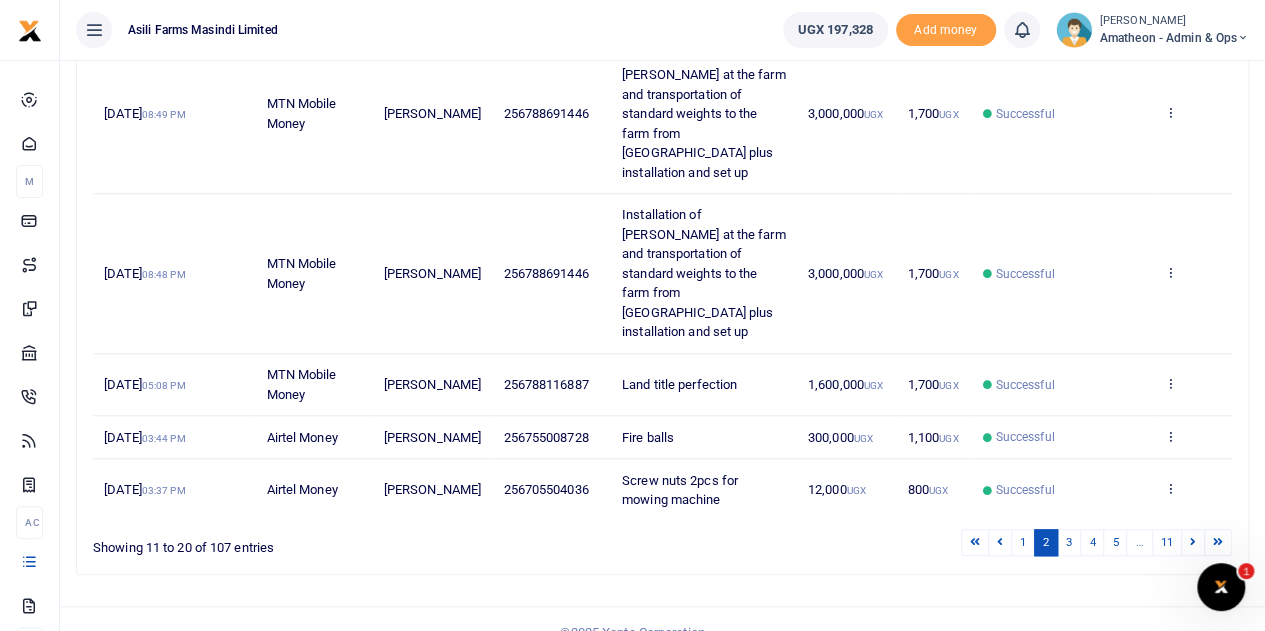 scroll, scrollTop: 731, scrollLeft: 0, axis: vertical 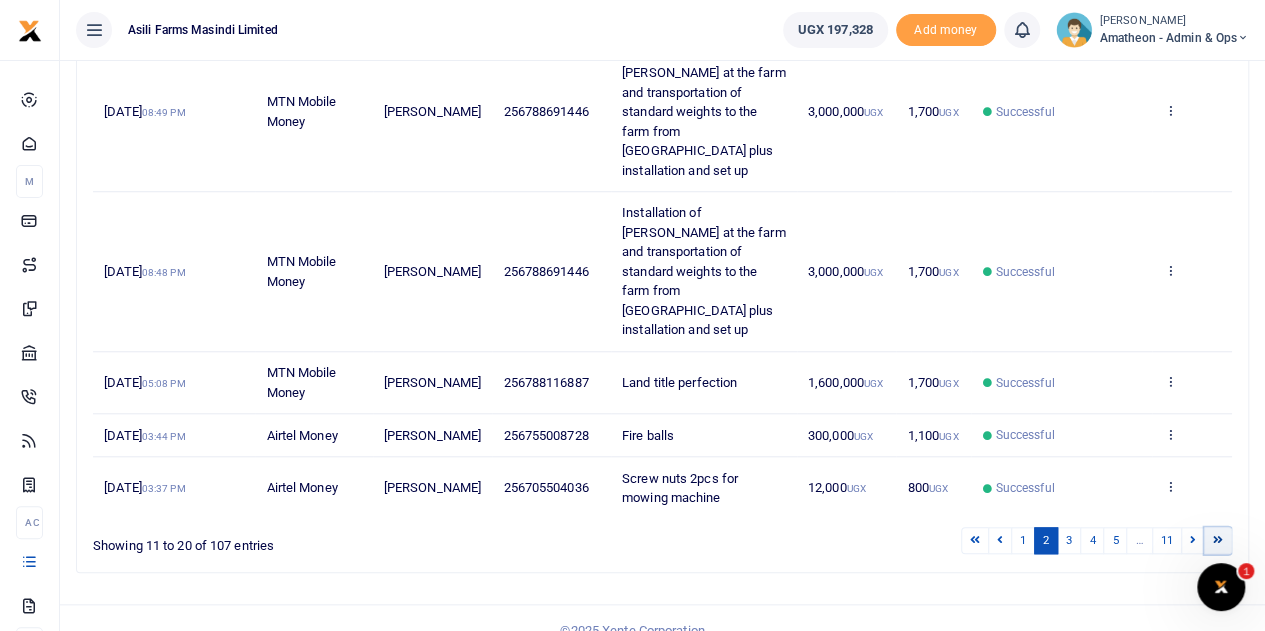 click at bounding box center [1218, 539] 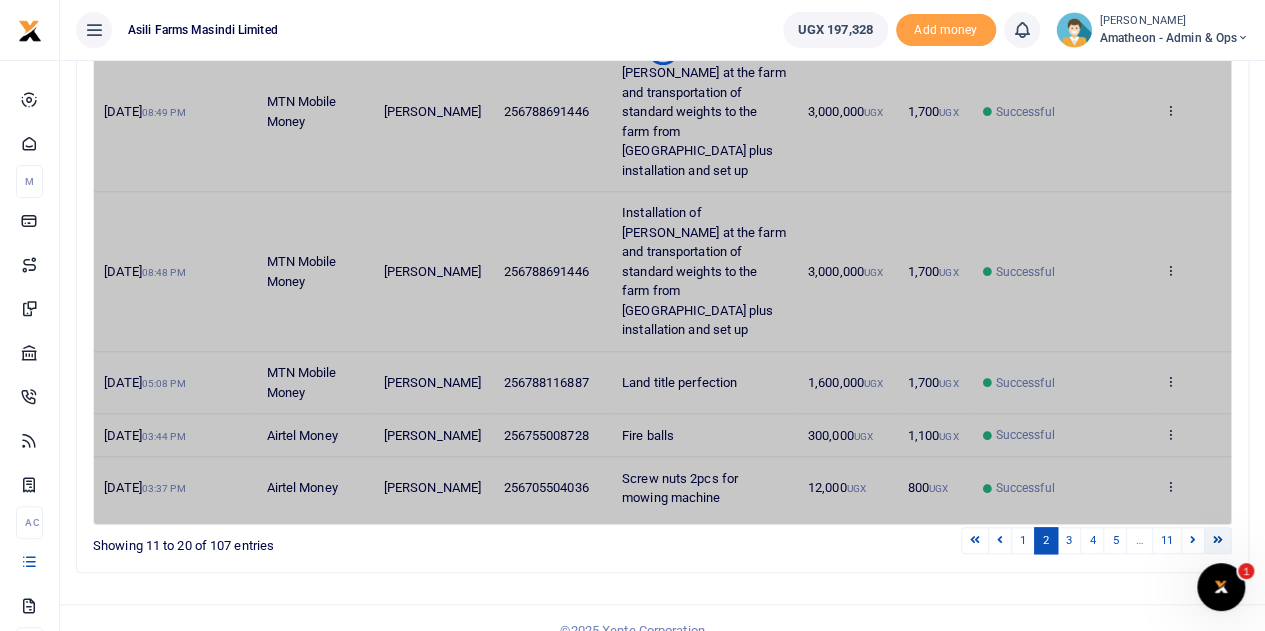 scroll, scrollTop: 486, scrollLeft: 0, axis: vertical 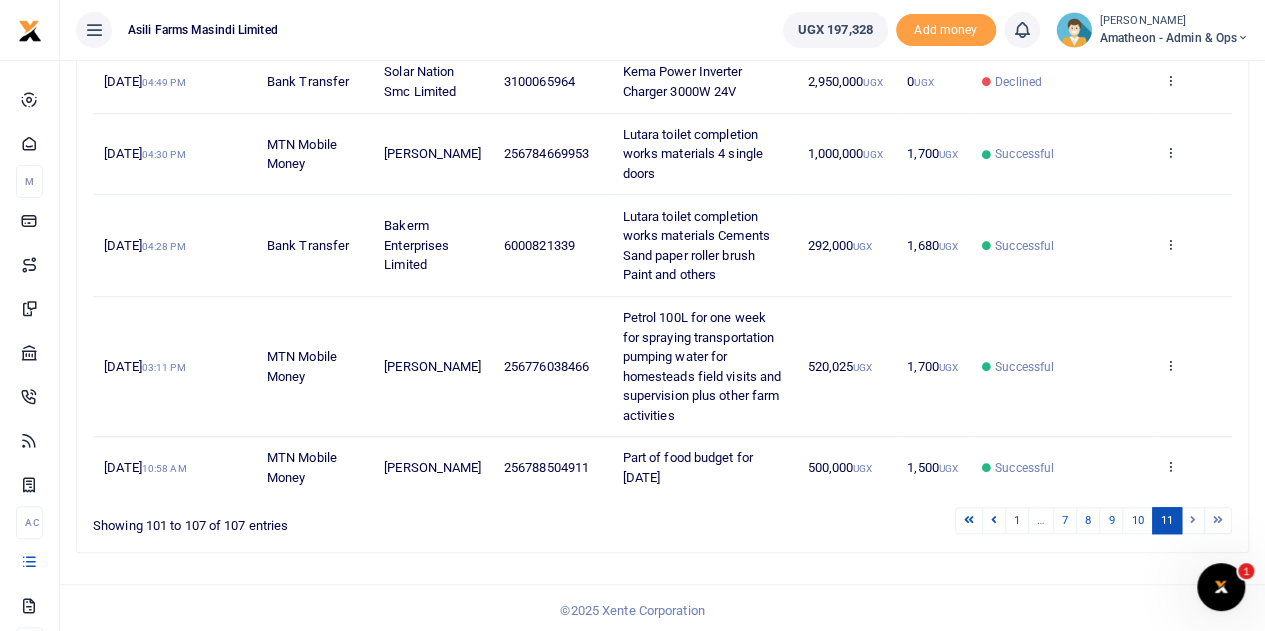 click at bounding box center [1193, 520] 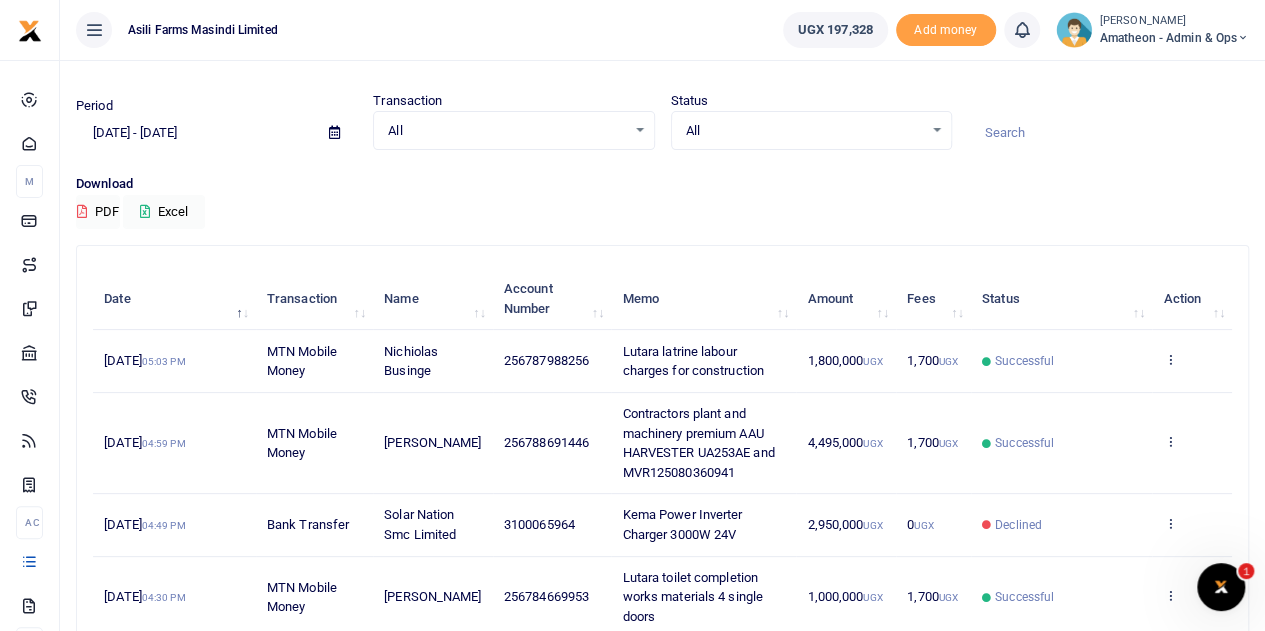 scroll, scrollTop: 0, scrollLeft: 0, axis: both 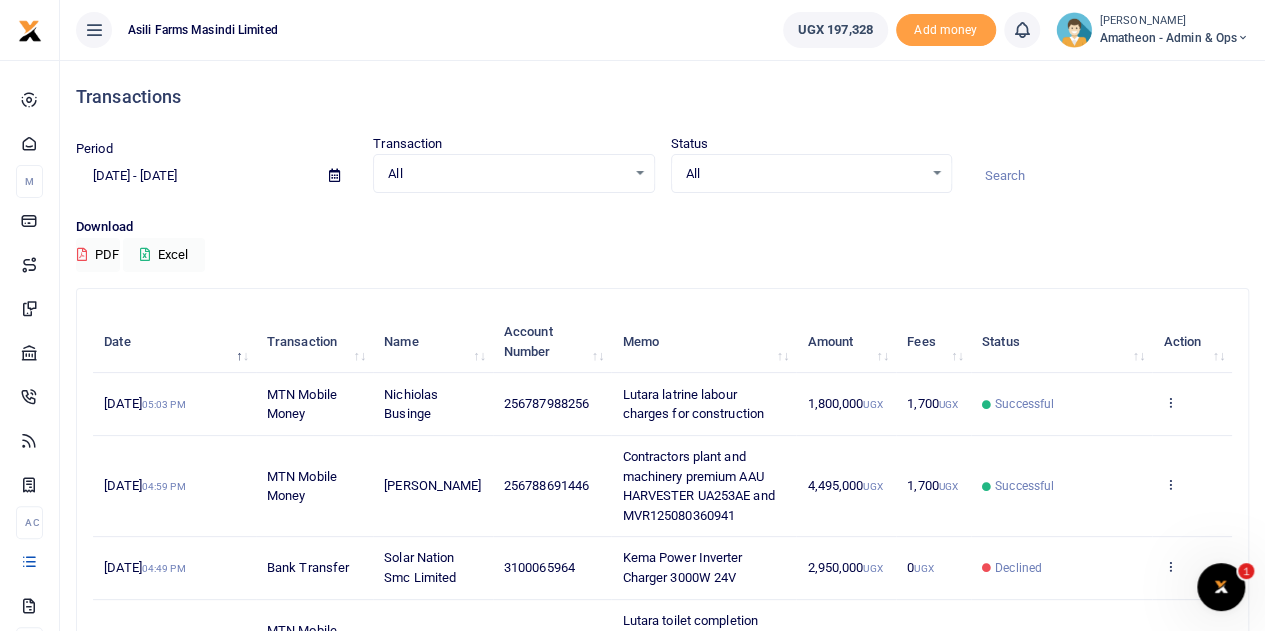 click at bounding box center [334, 175] 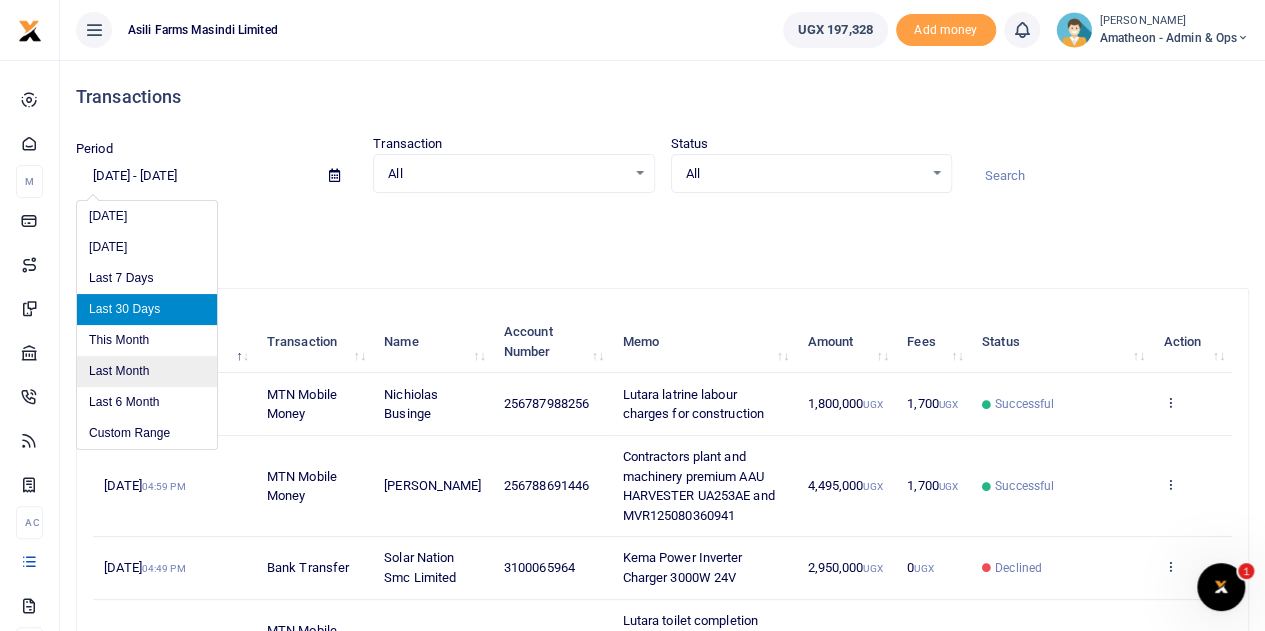 click on "Last Month" at bounding box center (147, 371) 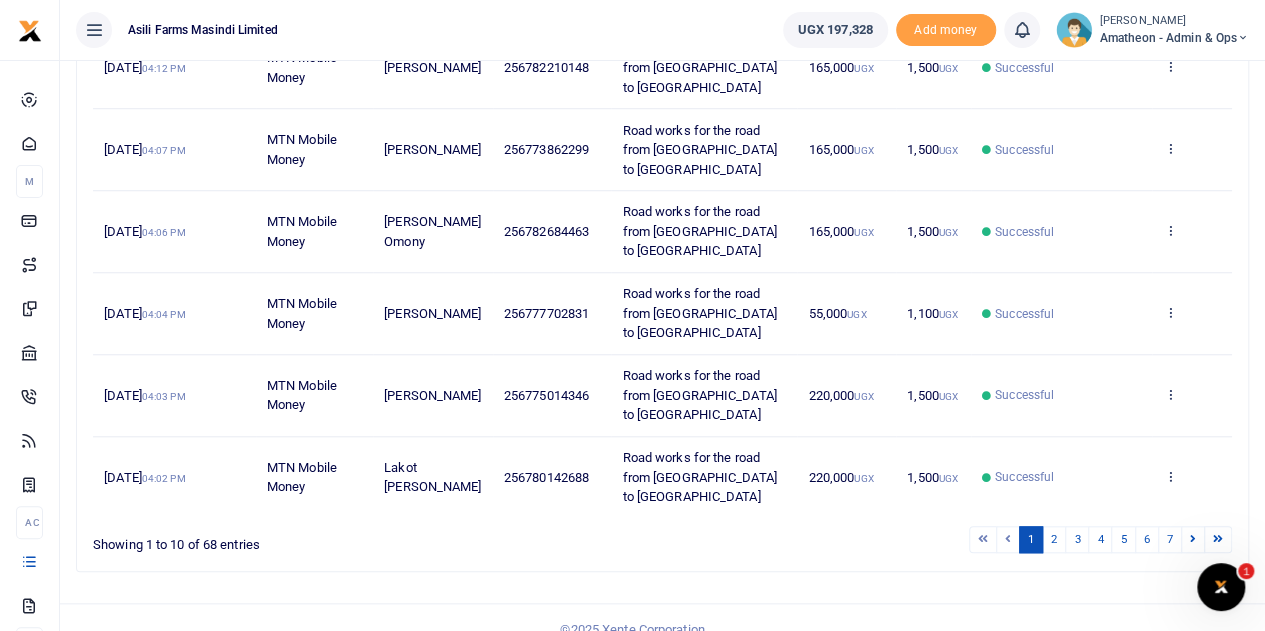 scroll, scrollTop: 750, scrollLeft: 0, axis: vertical 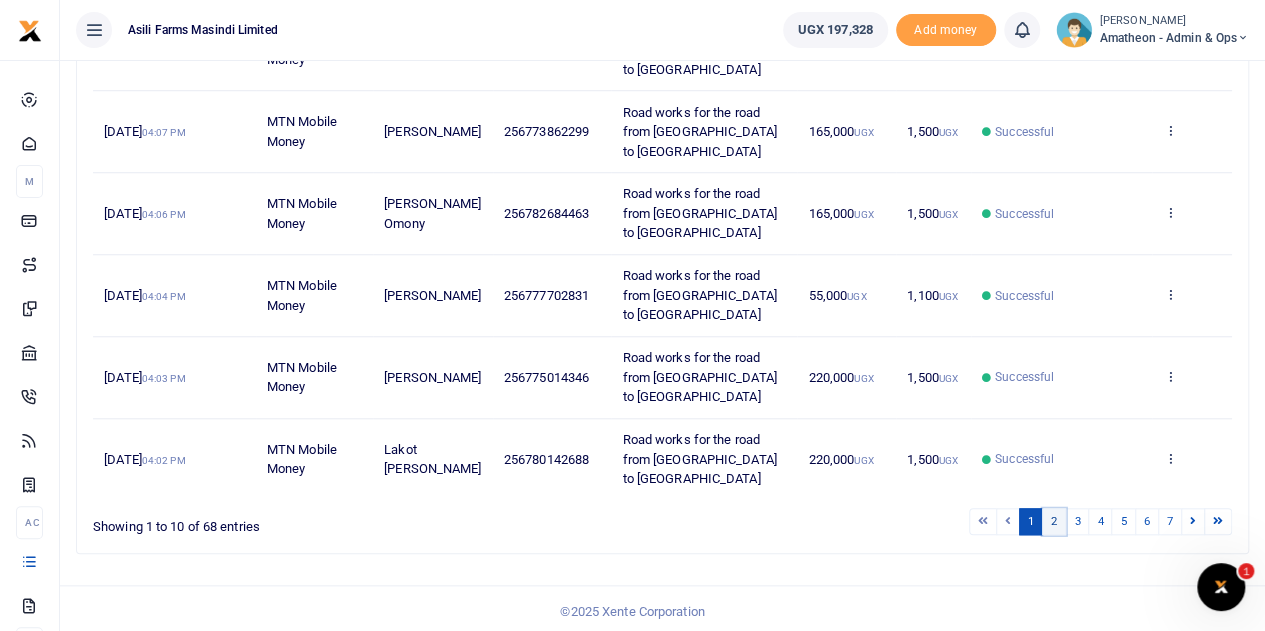 click on "2" at bounding box center [1054, 521] 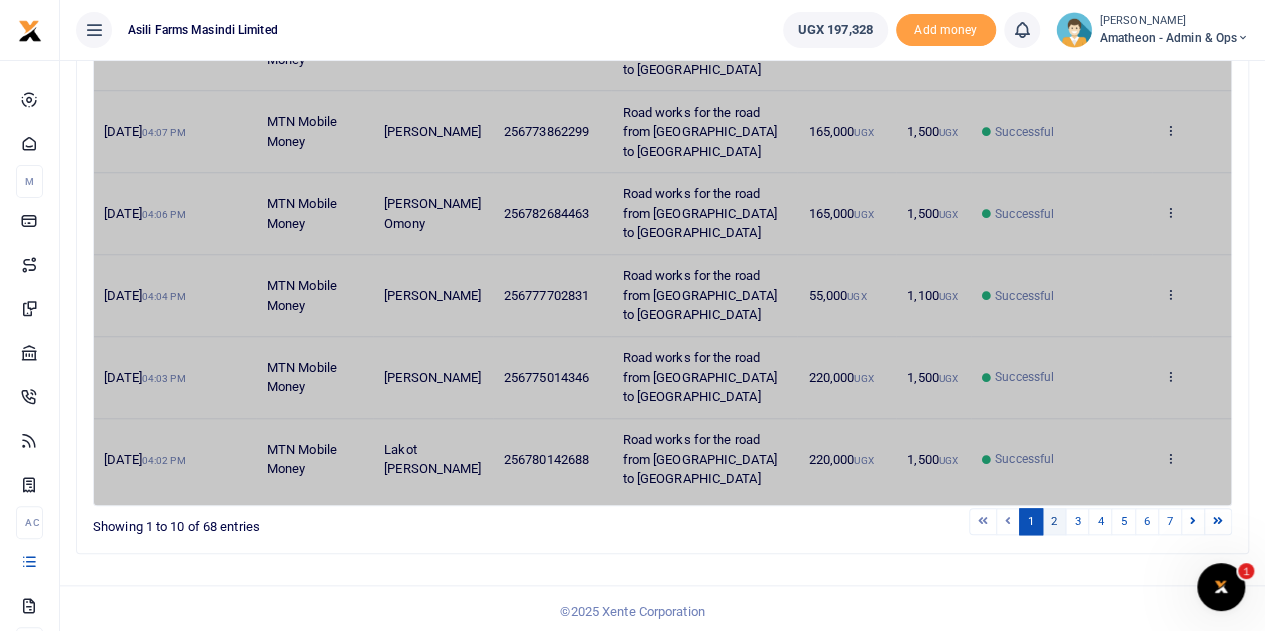 scroll, scrollTop: 692, scrollLeft: 0, axis: vertical 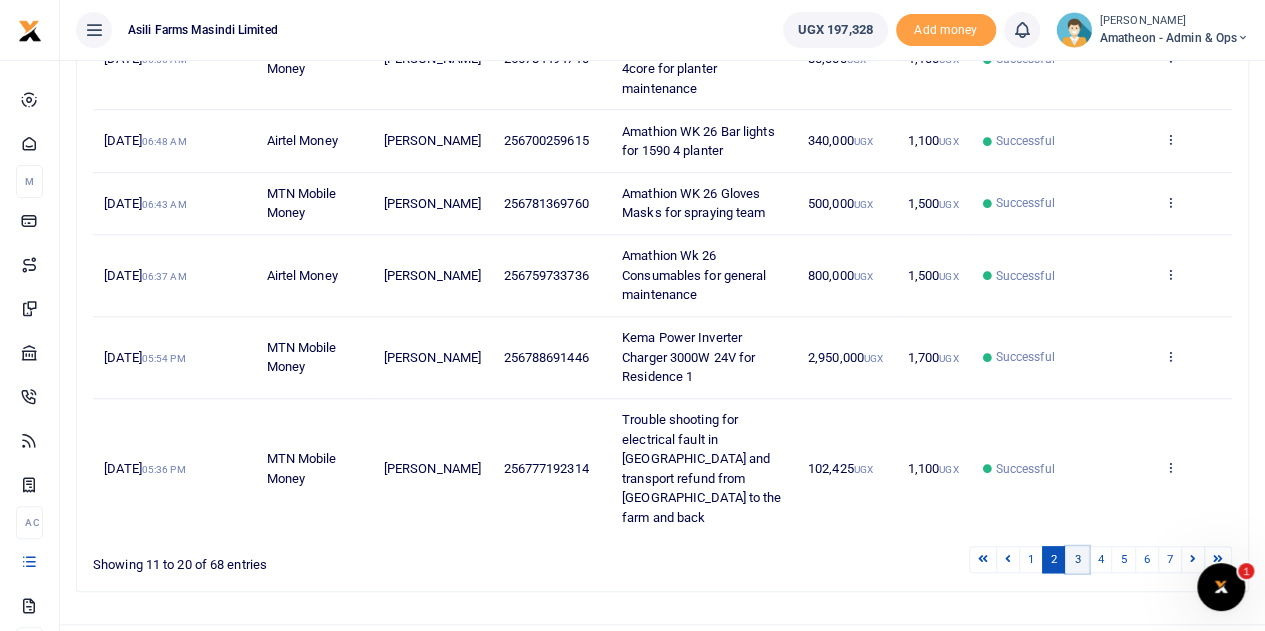 click on "3" at bounding box center (1077, 559) 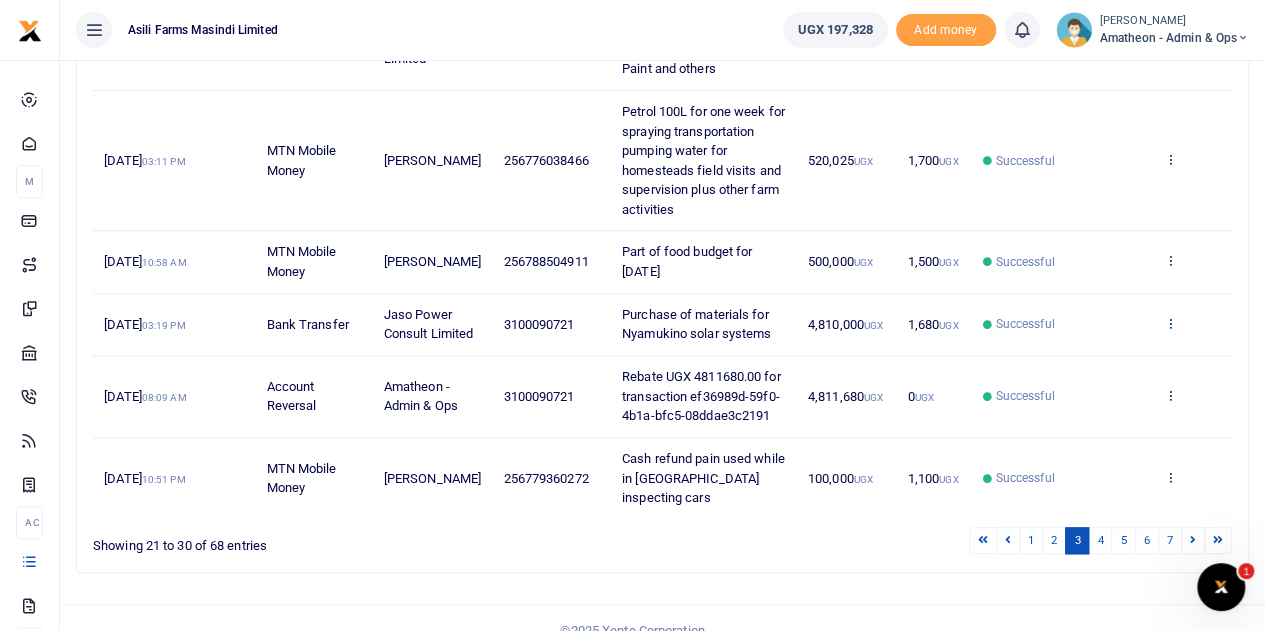 click at bounding box center [1169, 323] 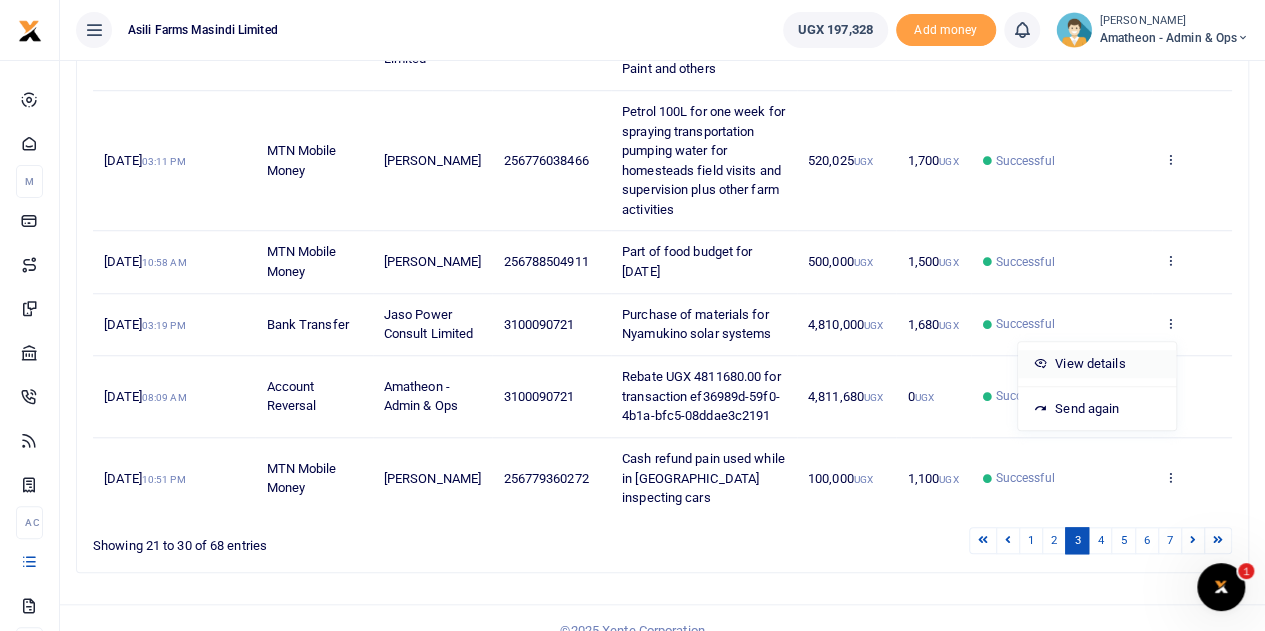 click on "View details" at bounding box center (1097, 364) 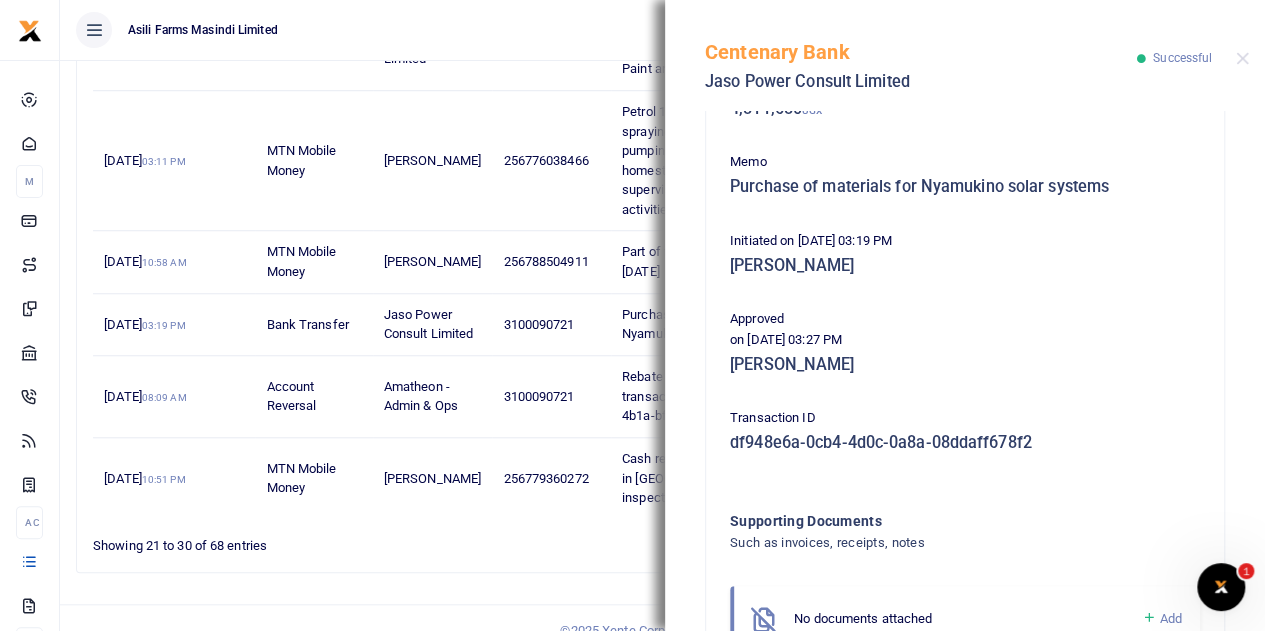 scroll, scrollTop: 431, scrollLeft: 0, axis: vertical 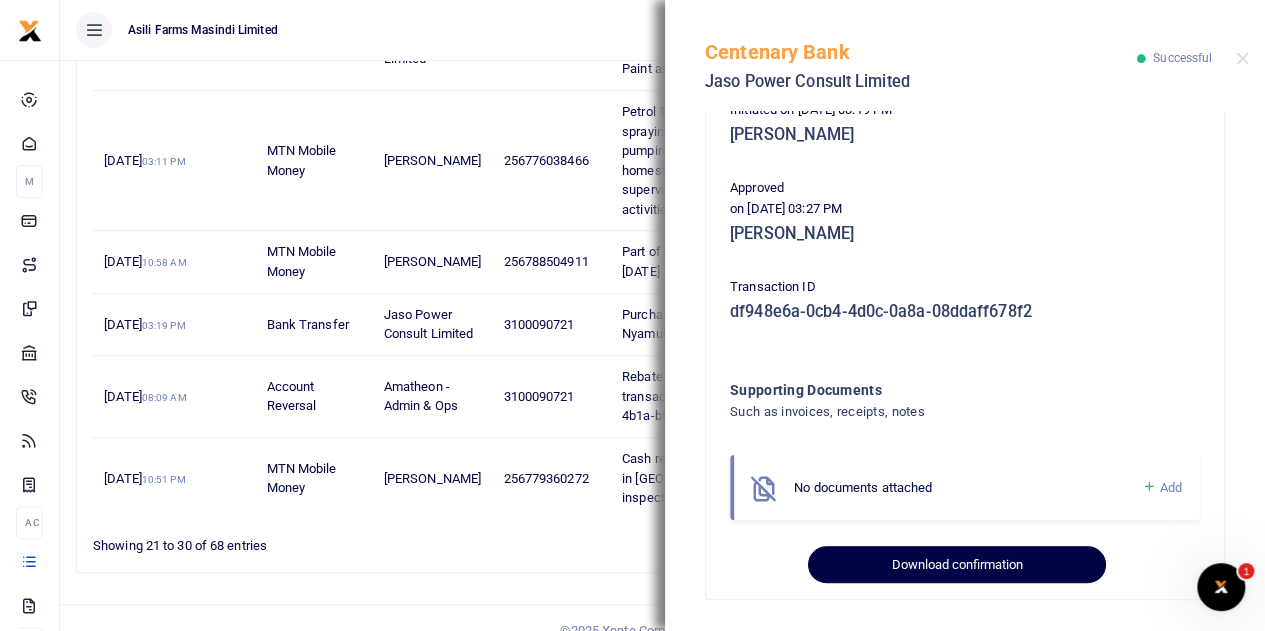 click on "Download confirmation" at bounding box center [956, 565] 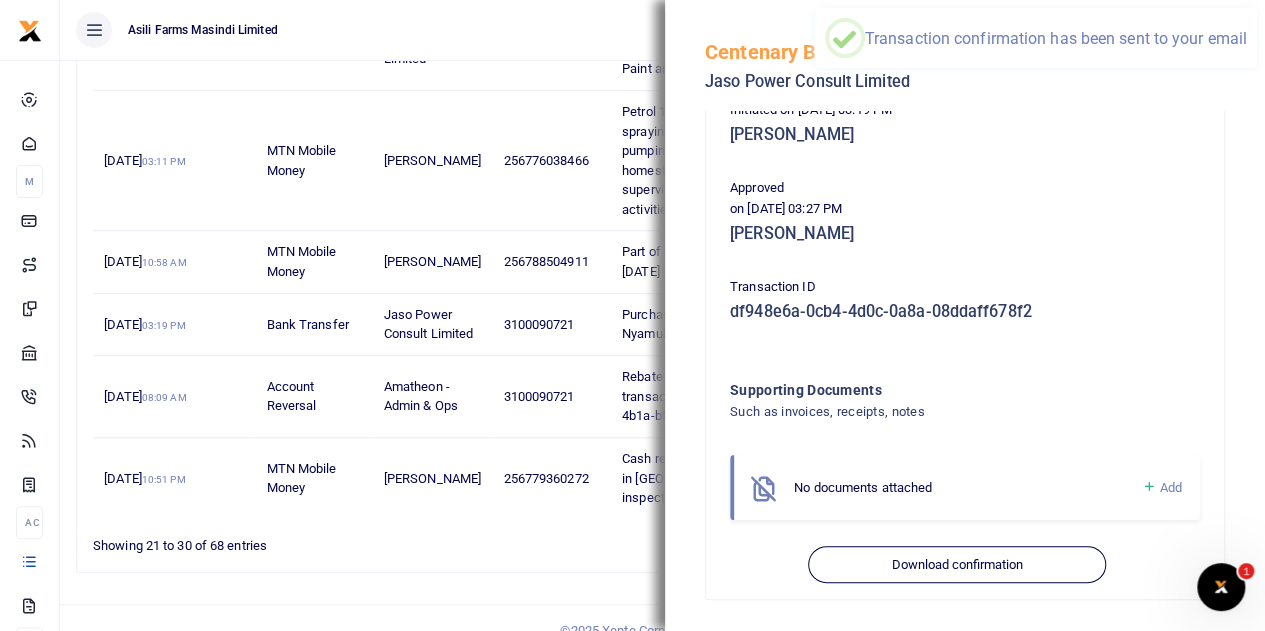 click on "Showing 21 to 30 of 68 entries" at bounding box center [326, 540] 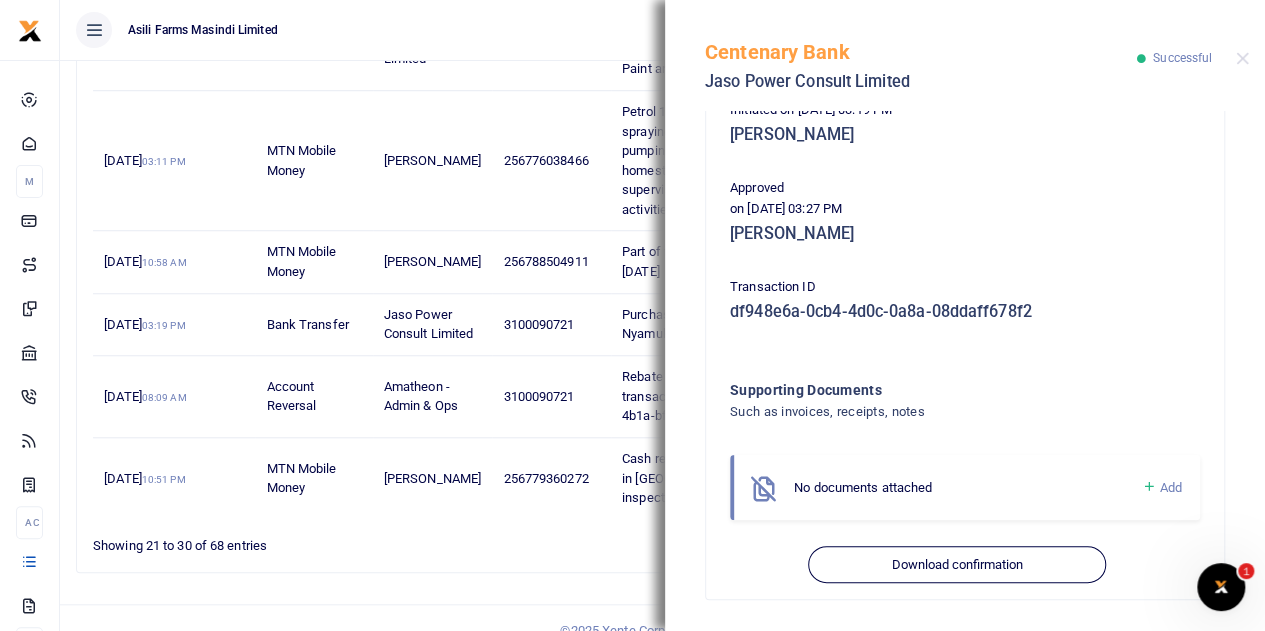 click on "Asili Farms Masindi Limited" at bounding box center (413, 30) 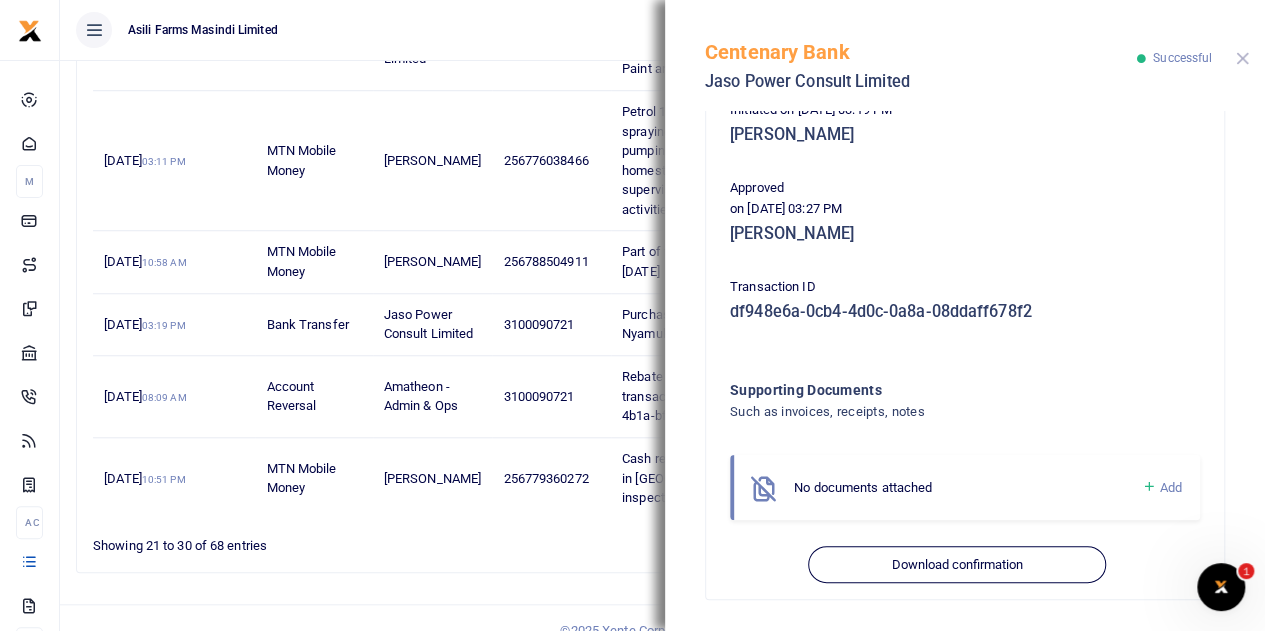 click at bounding box center (1242, 58) 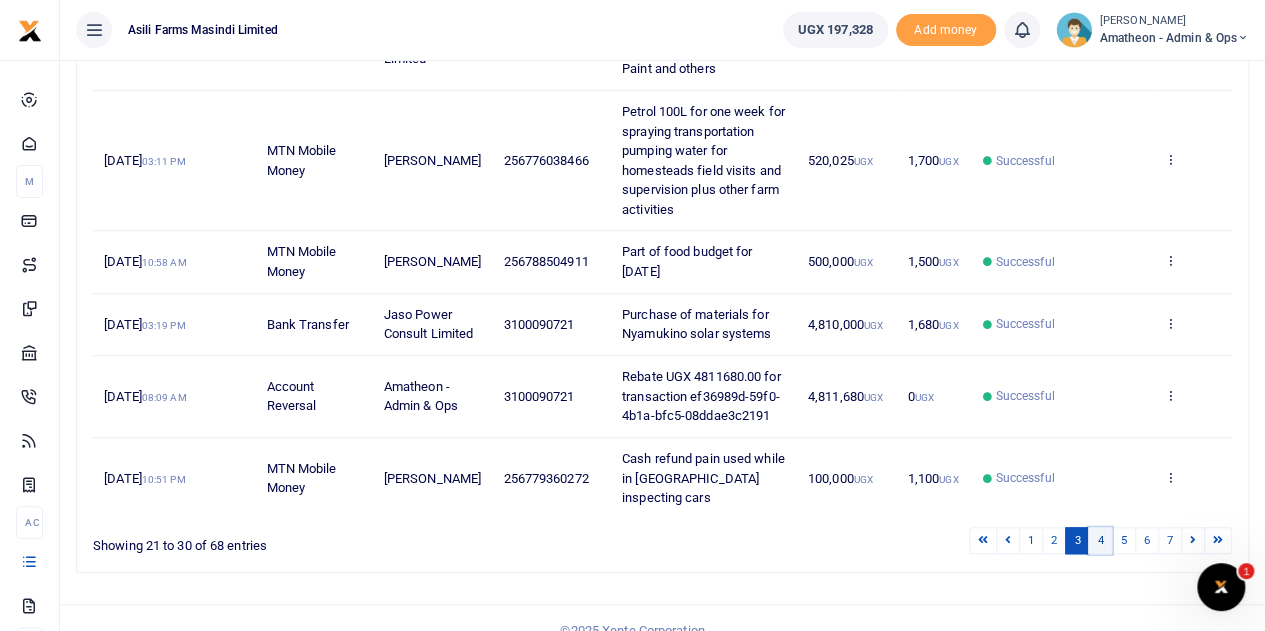 click on "4" at bounding box center (1100, 540) 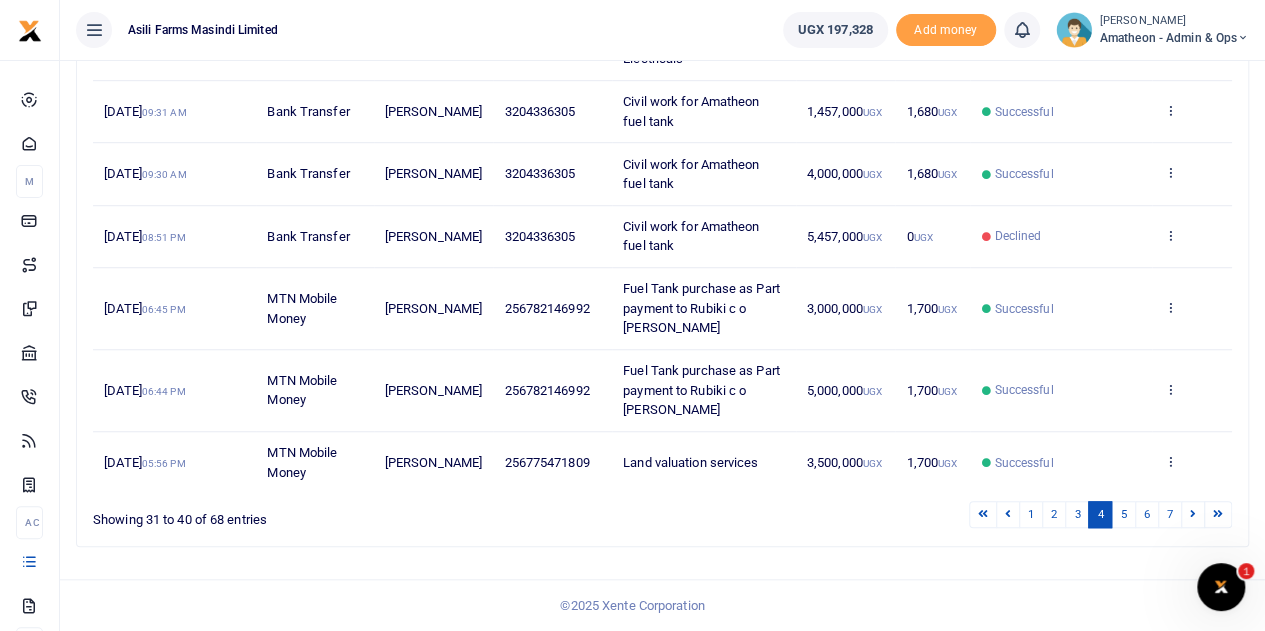 scroll, scrollTop: 614, scrollLeft: 0, axis: vertical 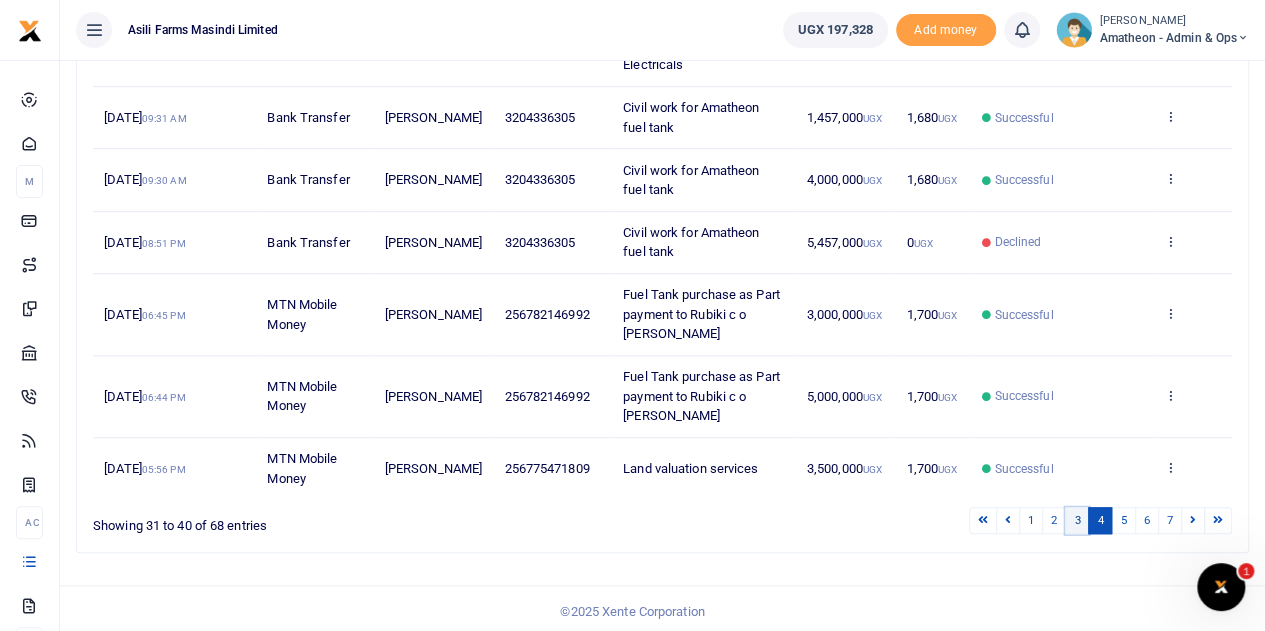 click on "3" at bounding box center [1077, 520] 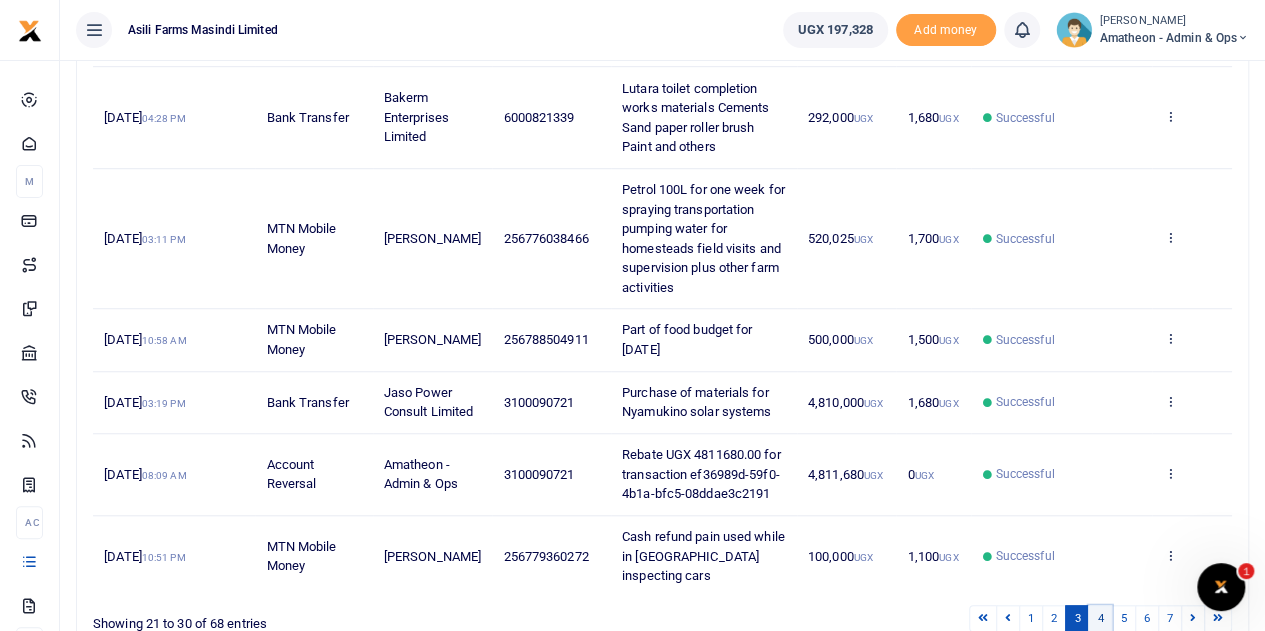 click on "4" at bounding box center (1100, 618) 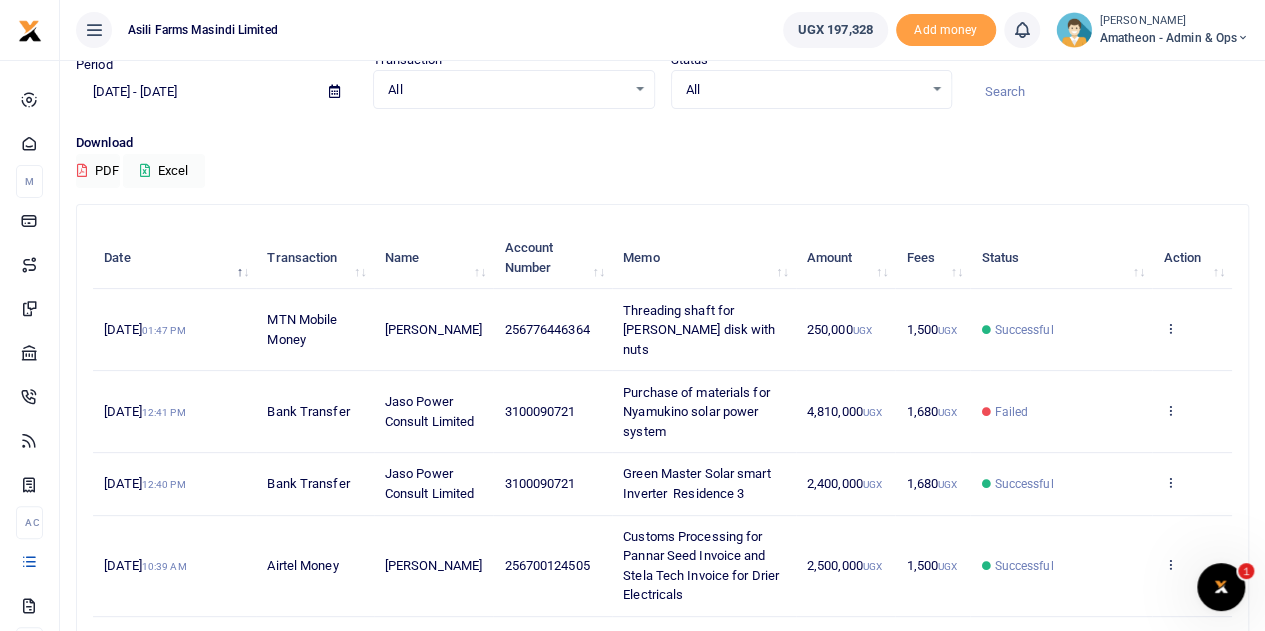 scroll, scrollTop: 200, scrollLeft: 0, axis: vertical 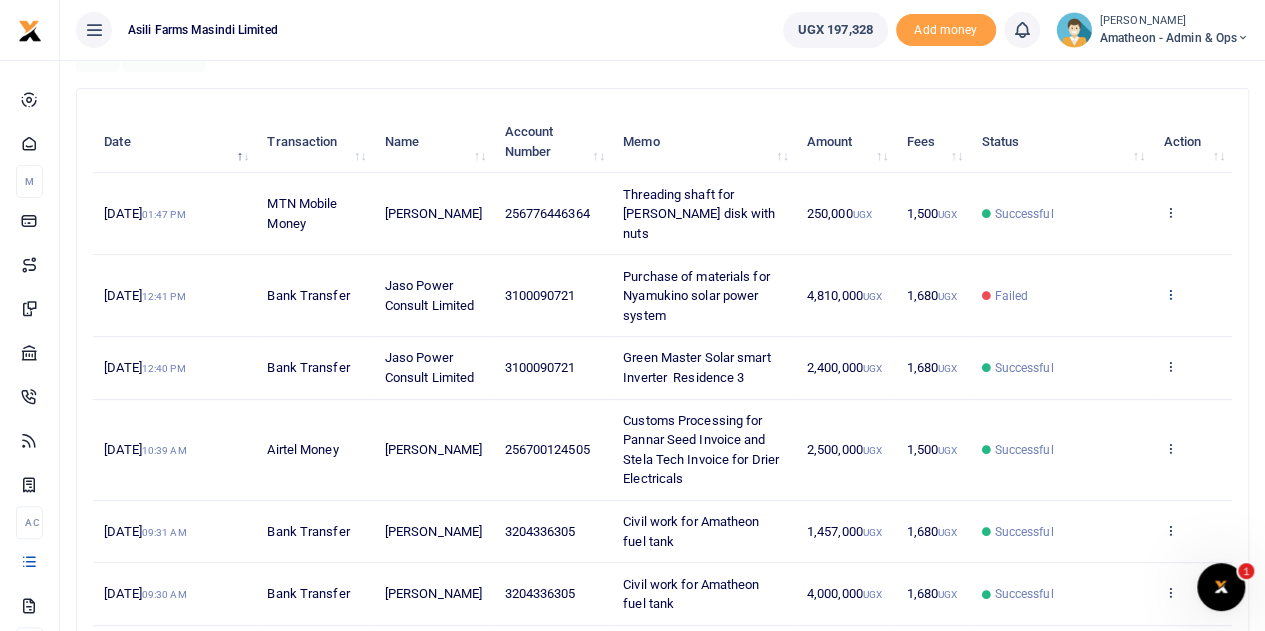 click at bounding box center [1169, 294] 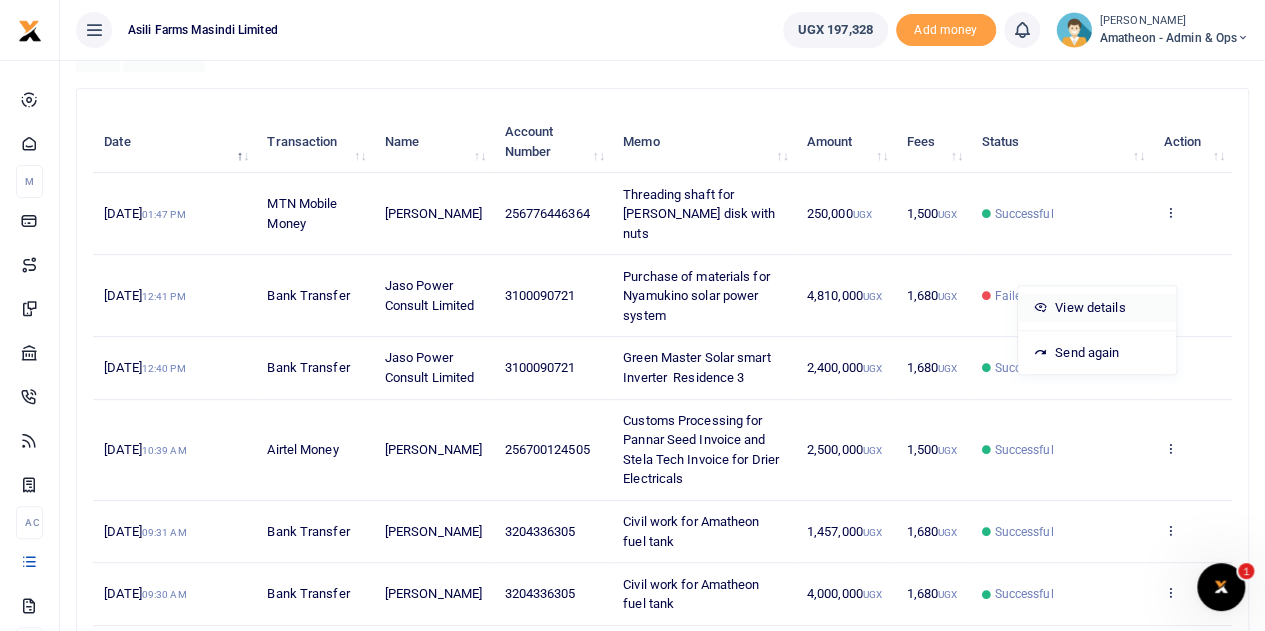 click on "View details" at bounding box center (1097, 308) 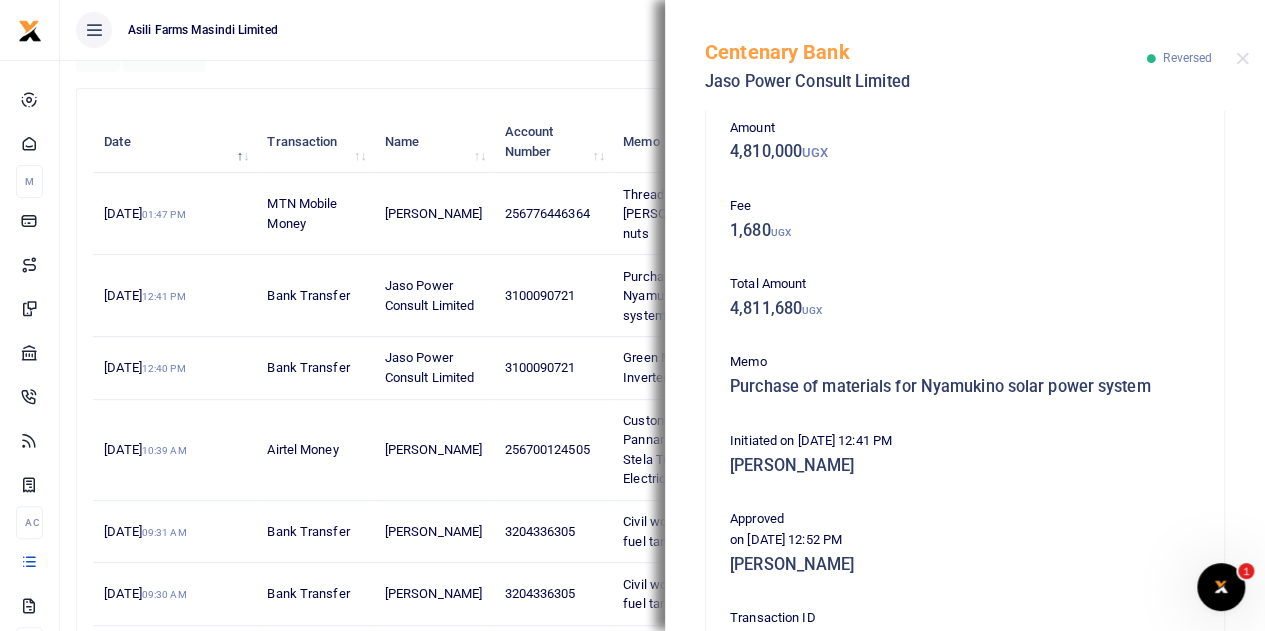 scroll, scrollTop: 0, scrollLeft: 0, axis: both 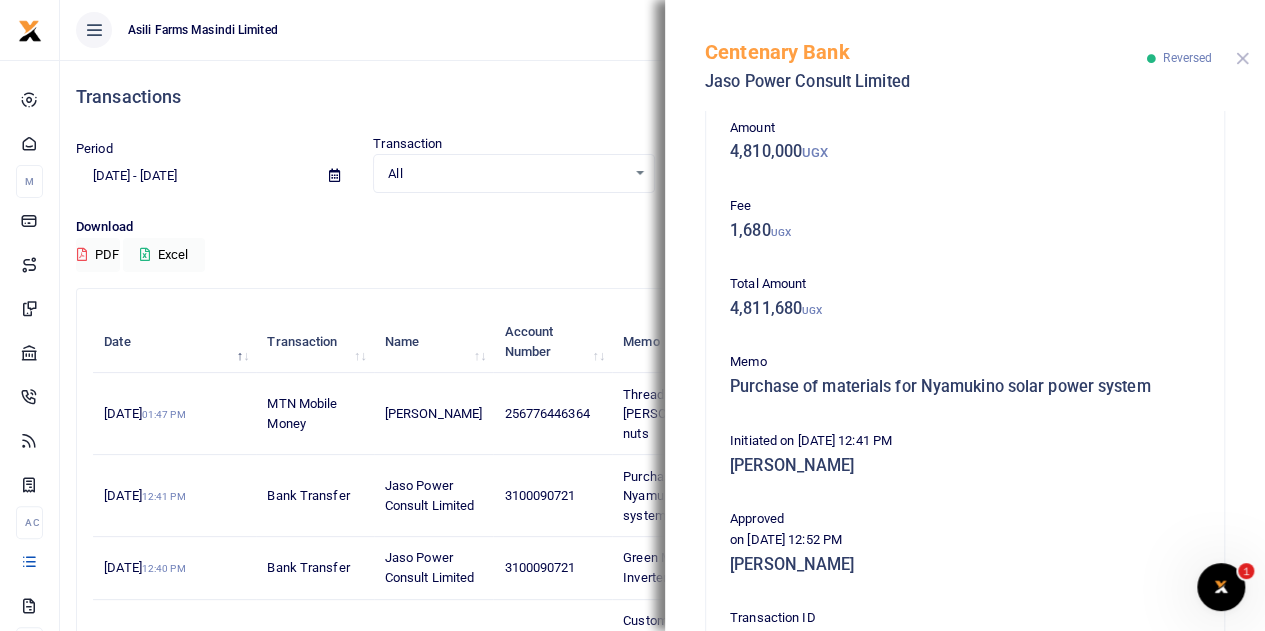click at bounding box center [1242, 58] 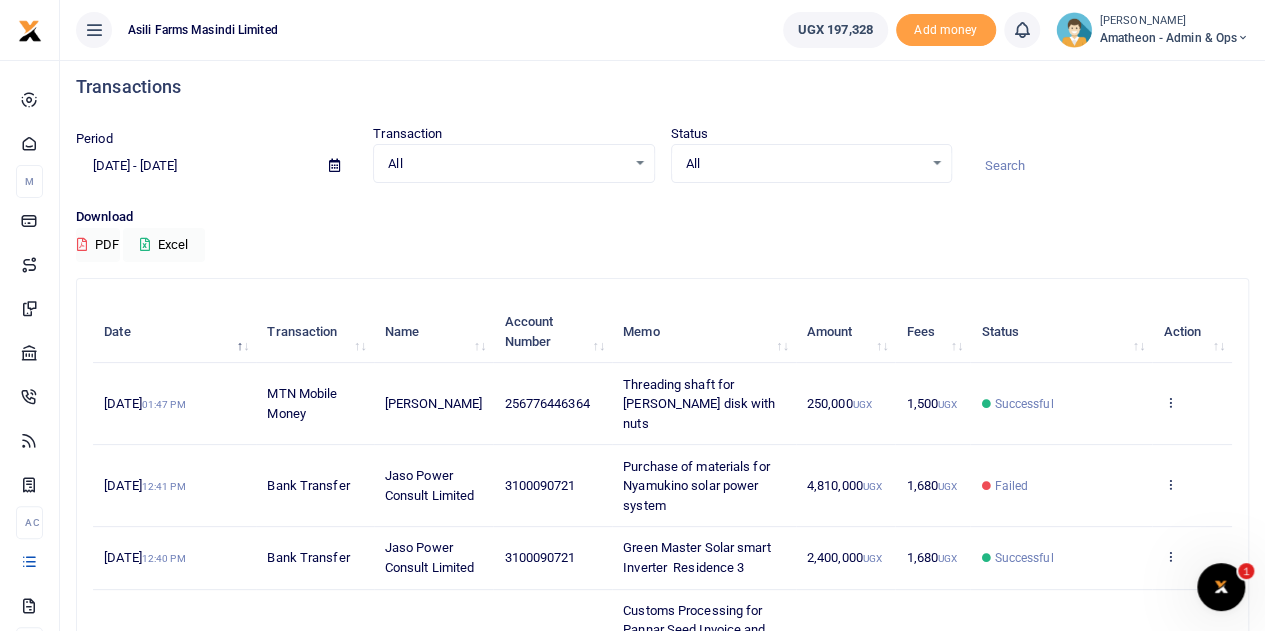scroll, scrollTop: 0, scrollLeft: 0, axis: both 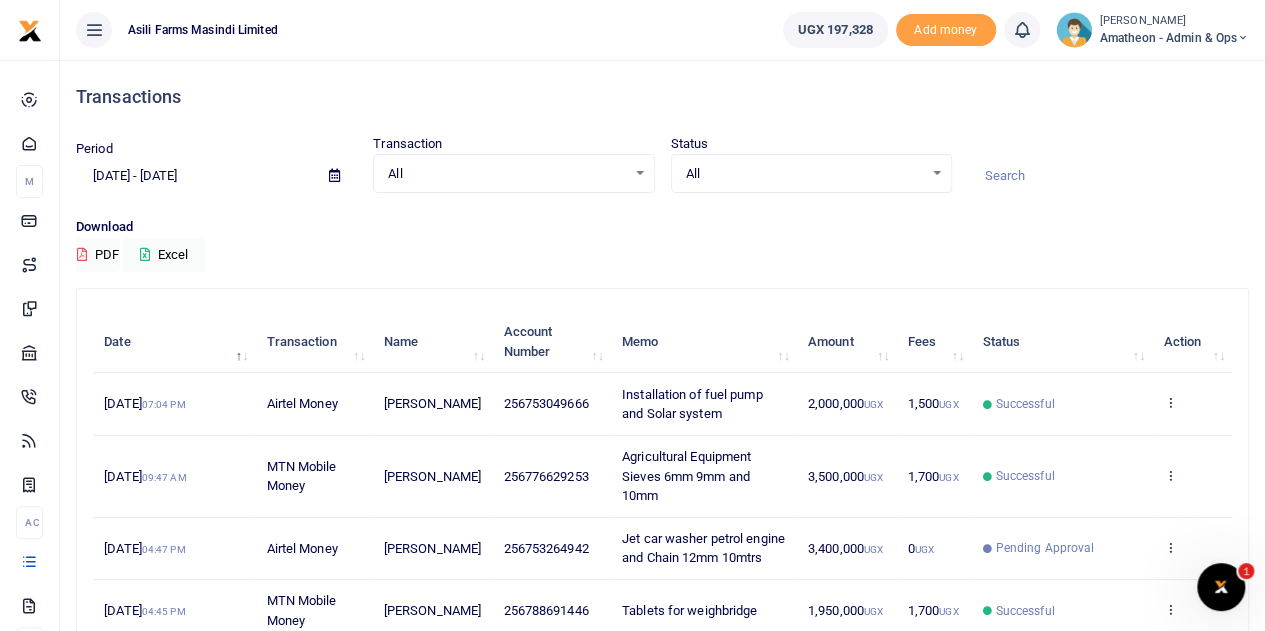 click at bounding box center (334, 175) 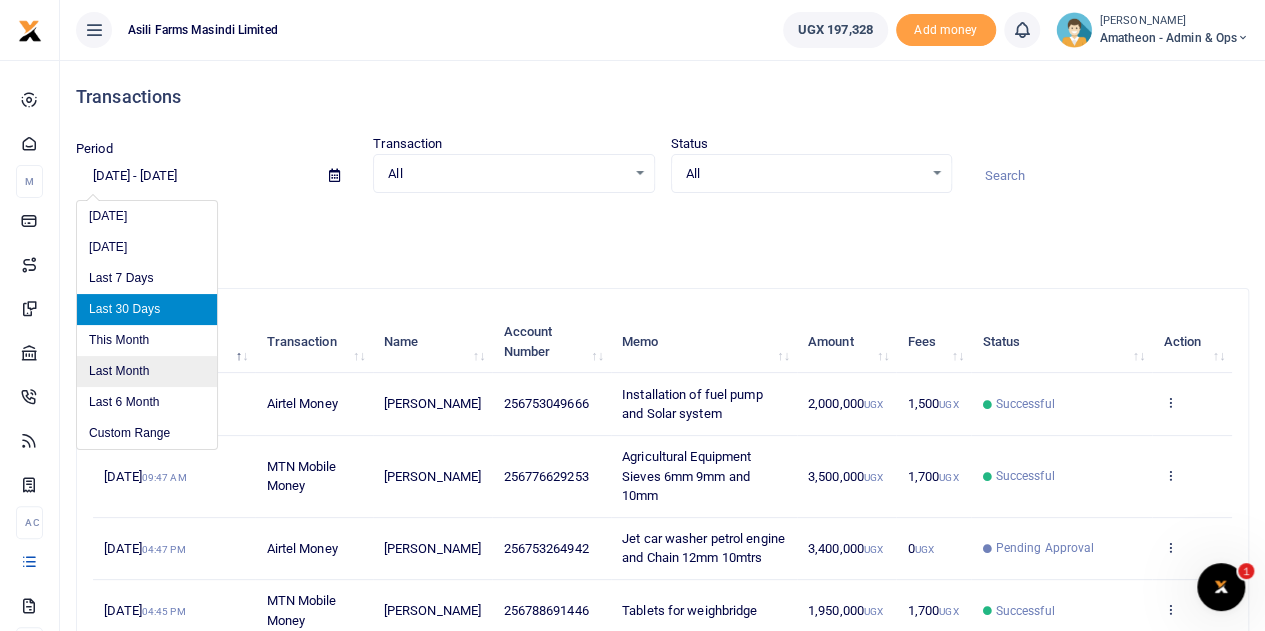click on "Last Month" at bounding box center [147, 371] 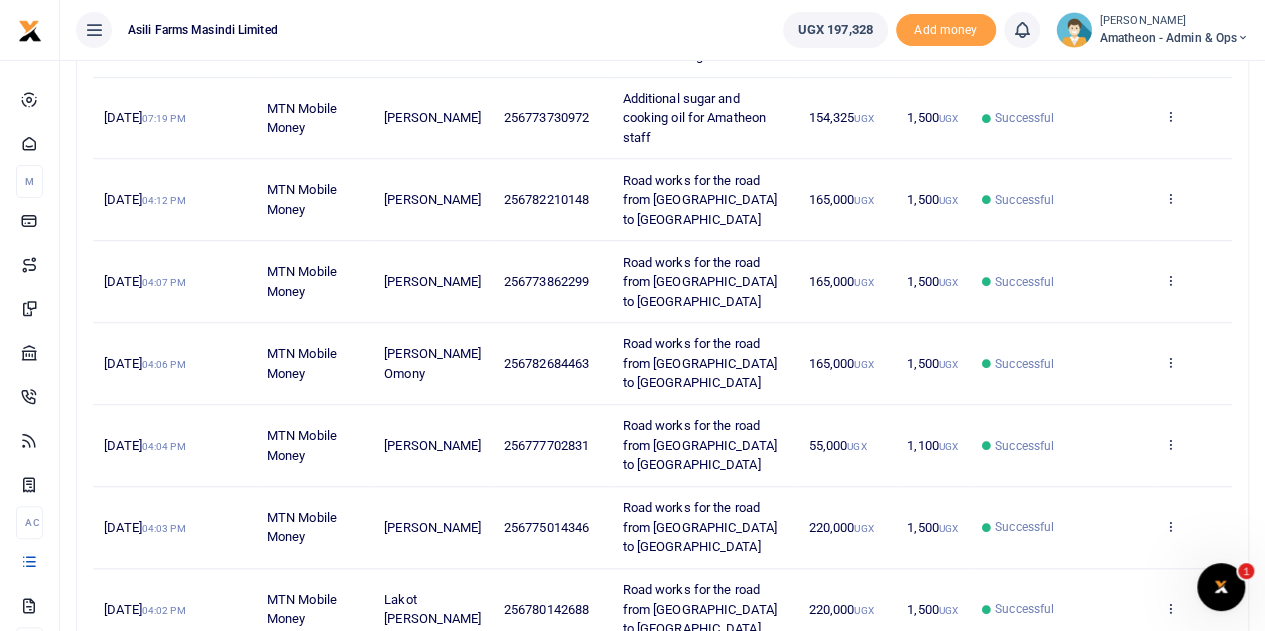 scroll, scrollTop: 750, scrollLeft: 0, axis: vertical 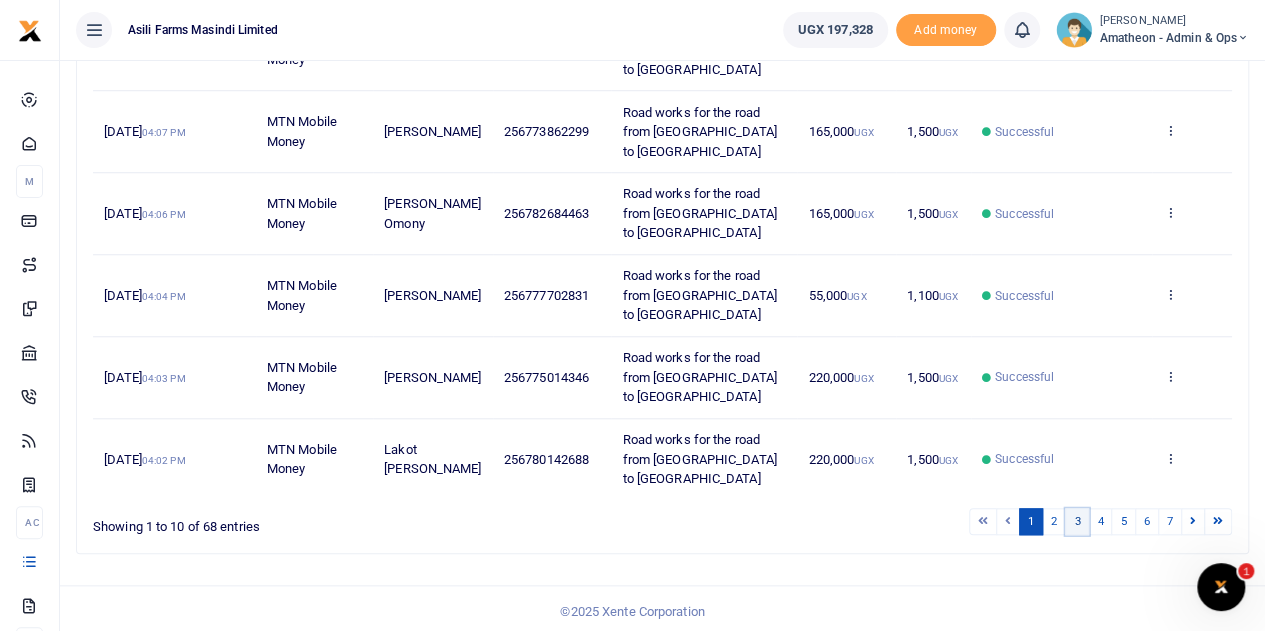 click on "3" at bounding box center (1077, 521) 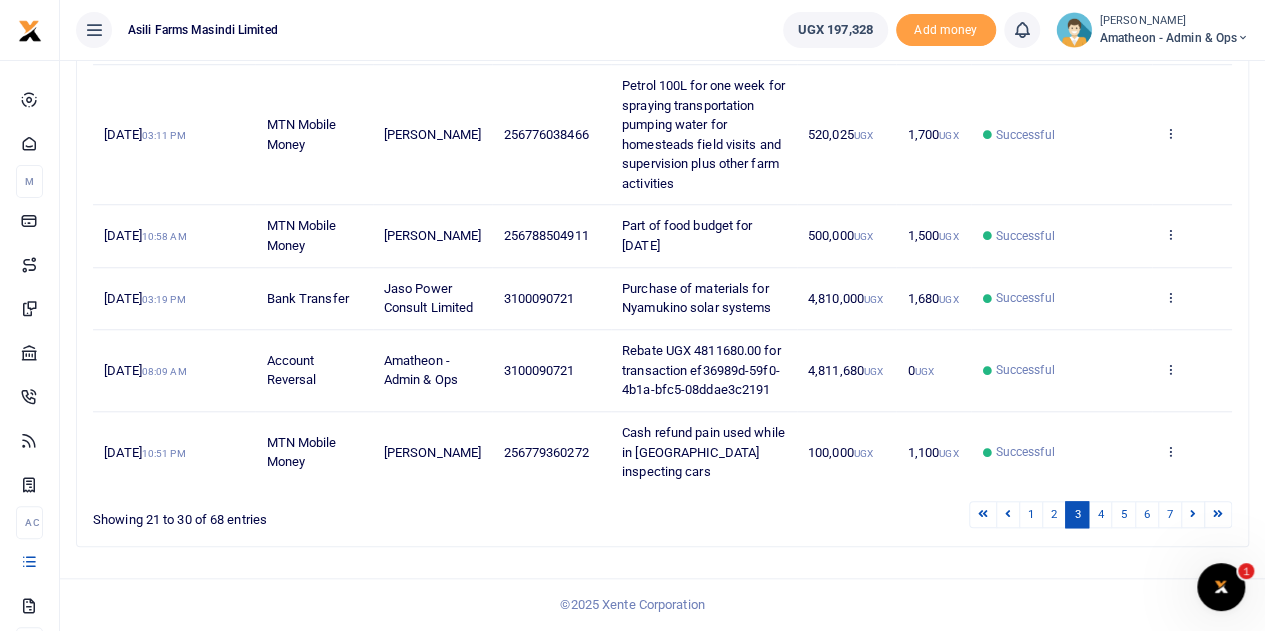 scroll, scrollTop: 712, scrollLeft: 0, axis: vertical 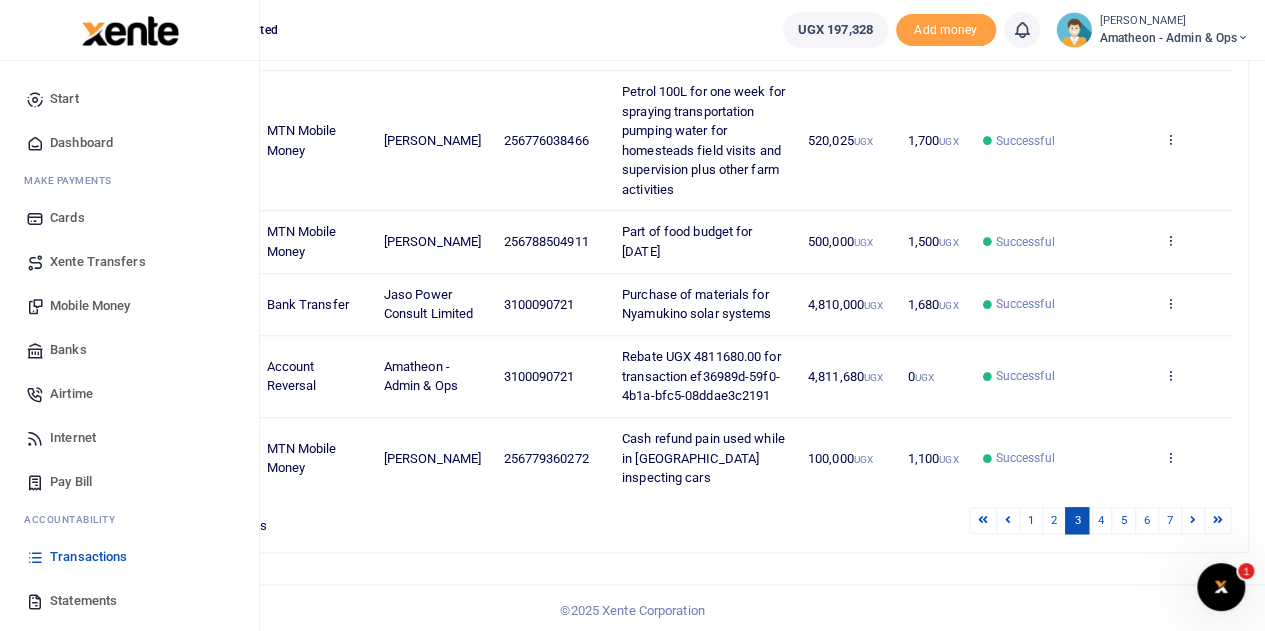 click on "Statements" at bounding box center [83, 601] 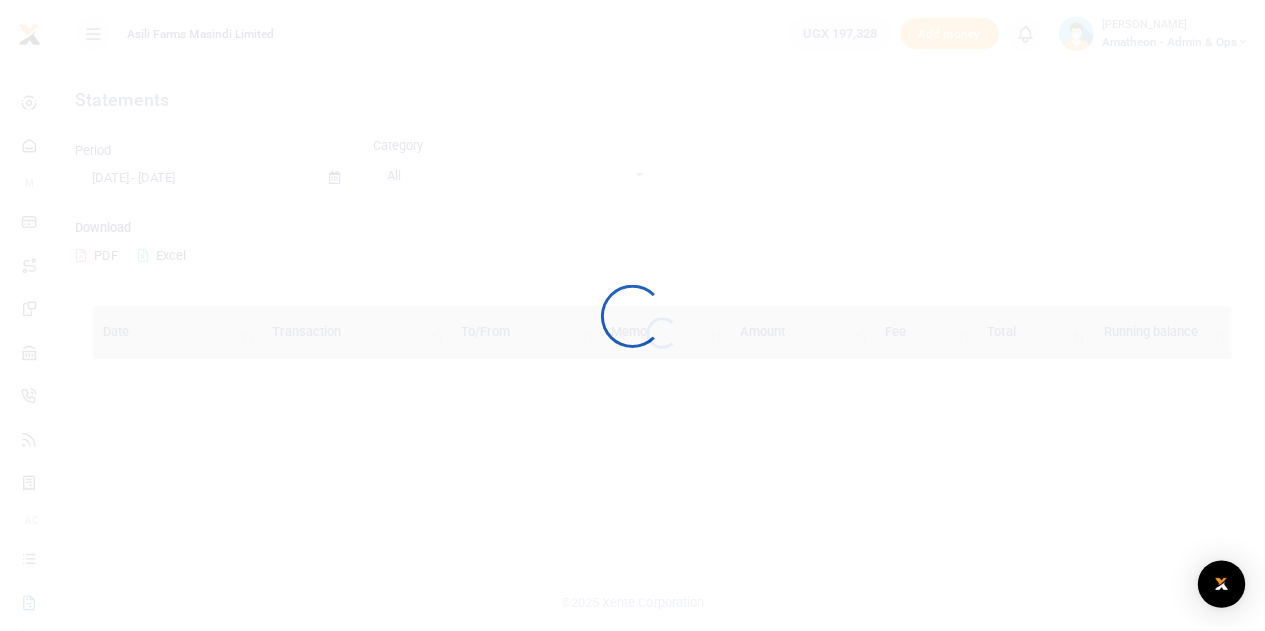 scroll, scrollTop: 0, scrollLeft: 0, axis: both 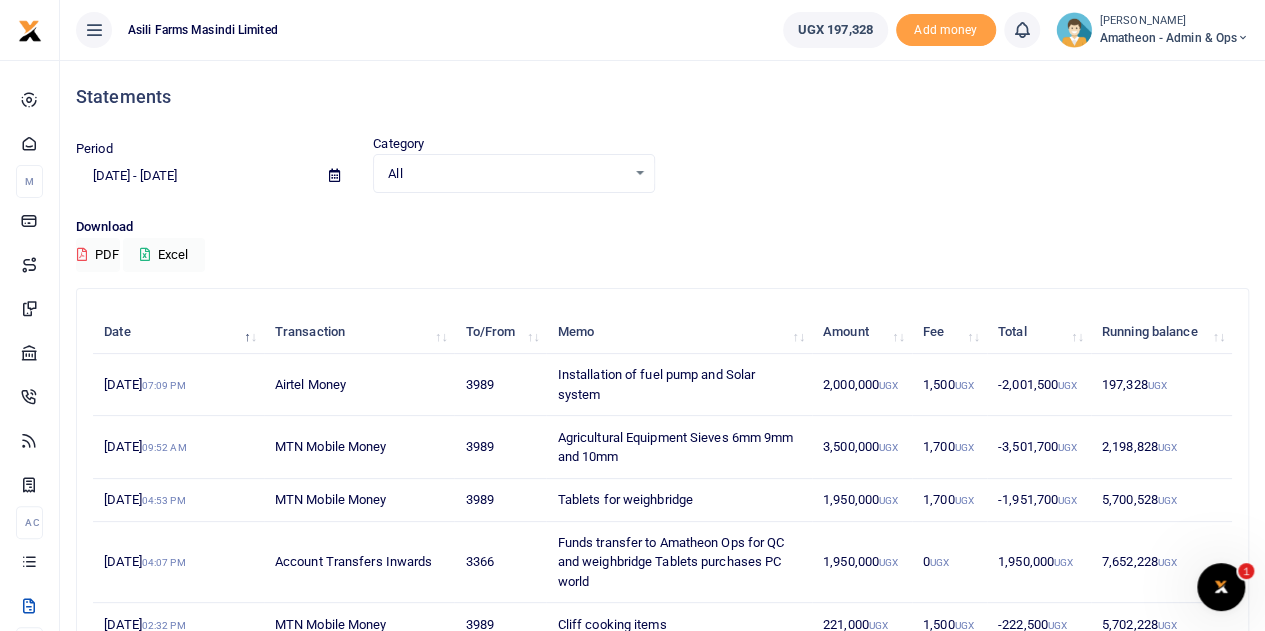 click at bounding box center (334, 175) 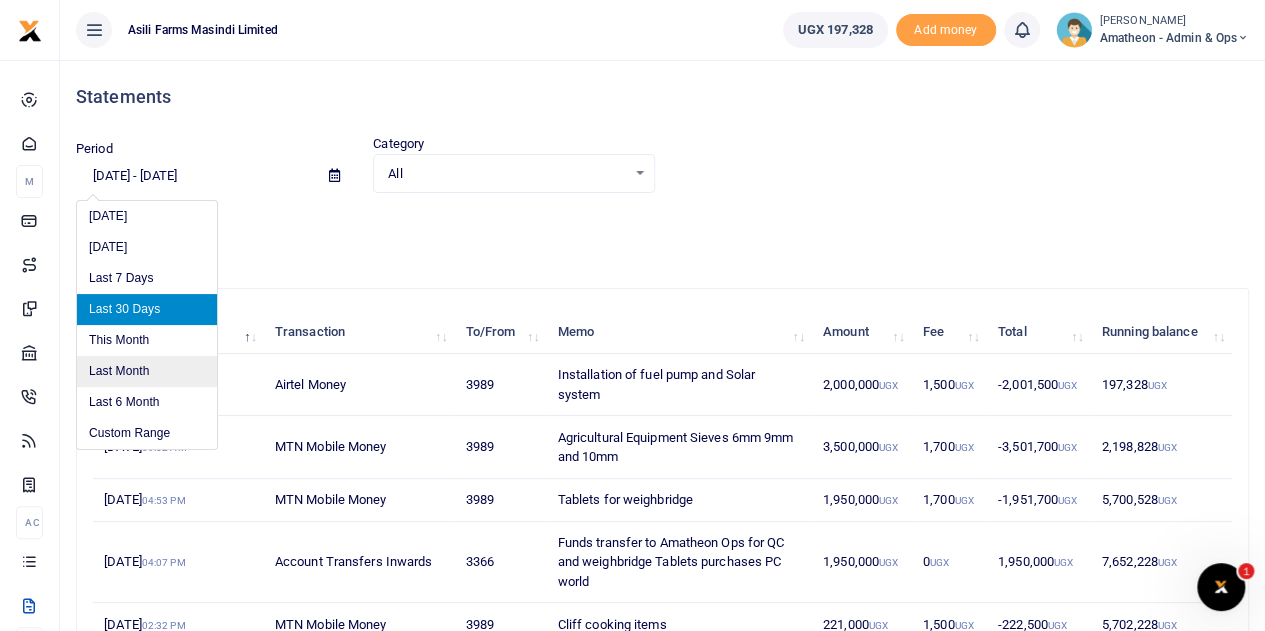 click on "Last Month" at bounding box center (147, 371) 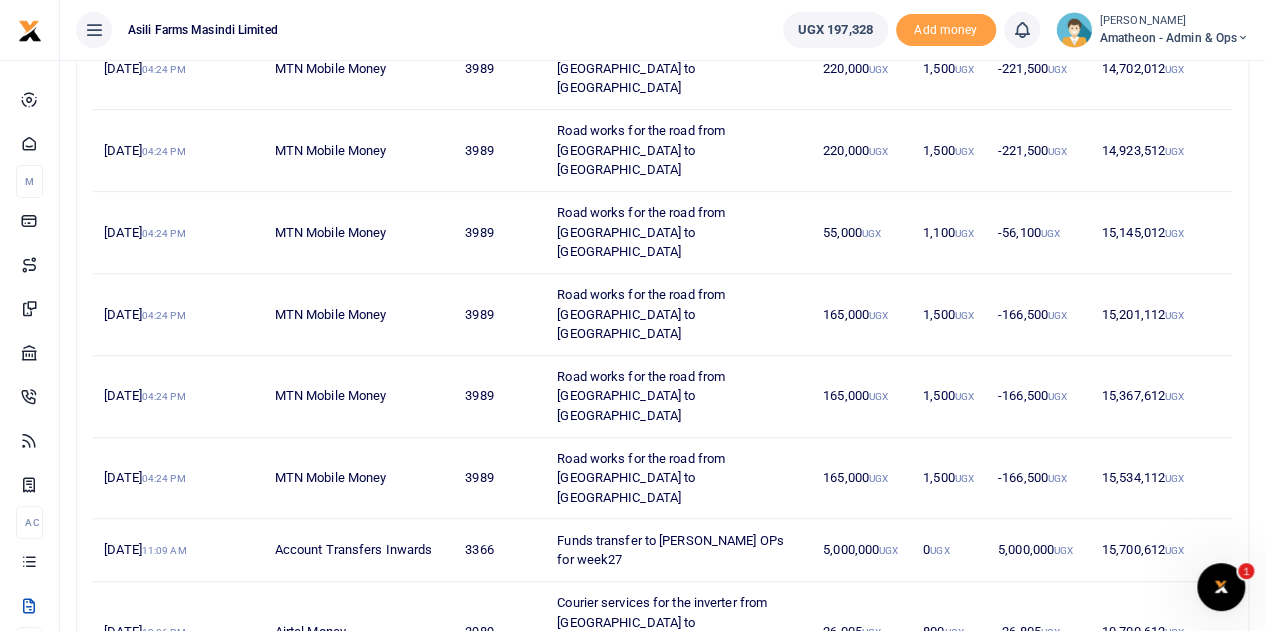 scroll, scrollTop: 497, scrollLeft: 0, axis: vertical 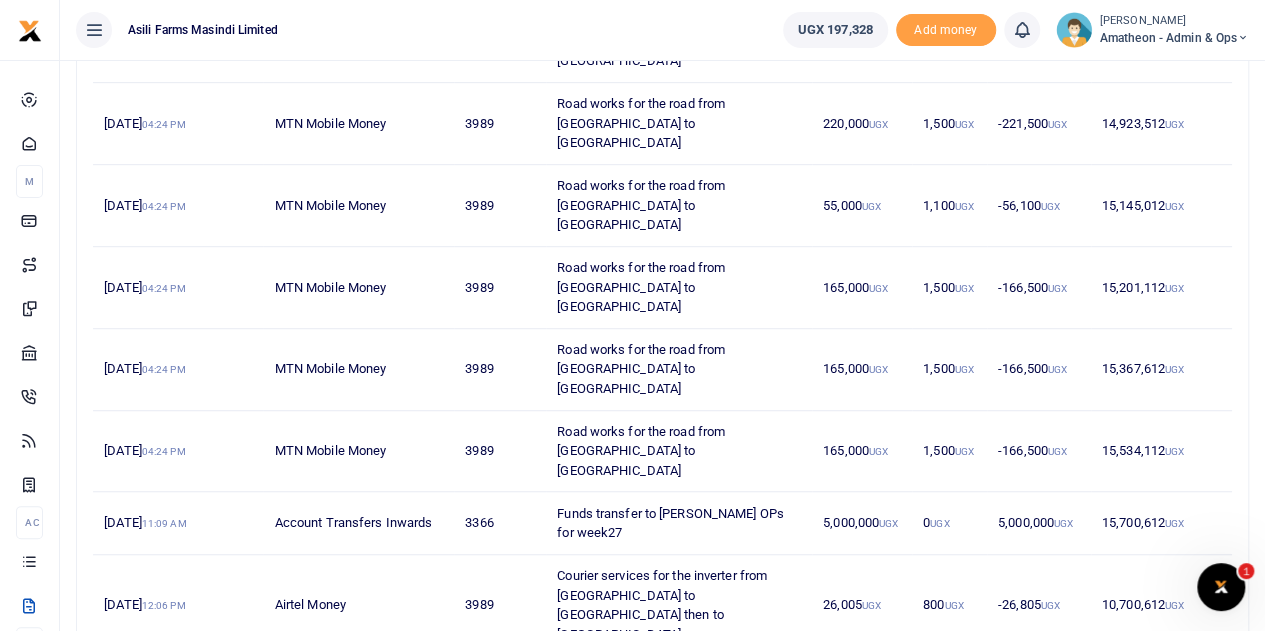click on "2" at bounding box center (1061, 676) 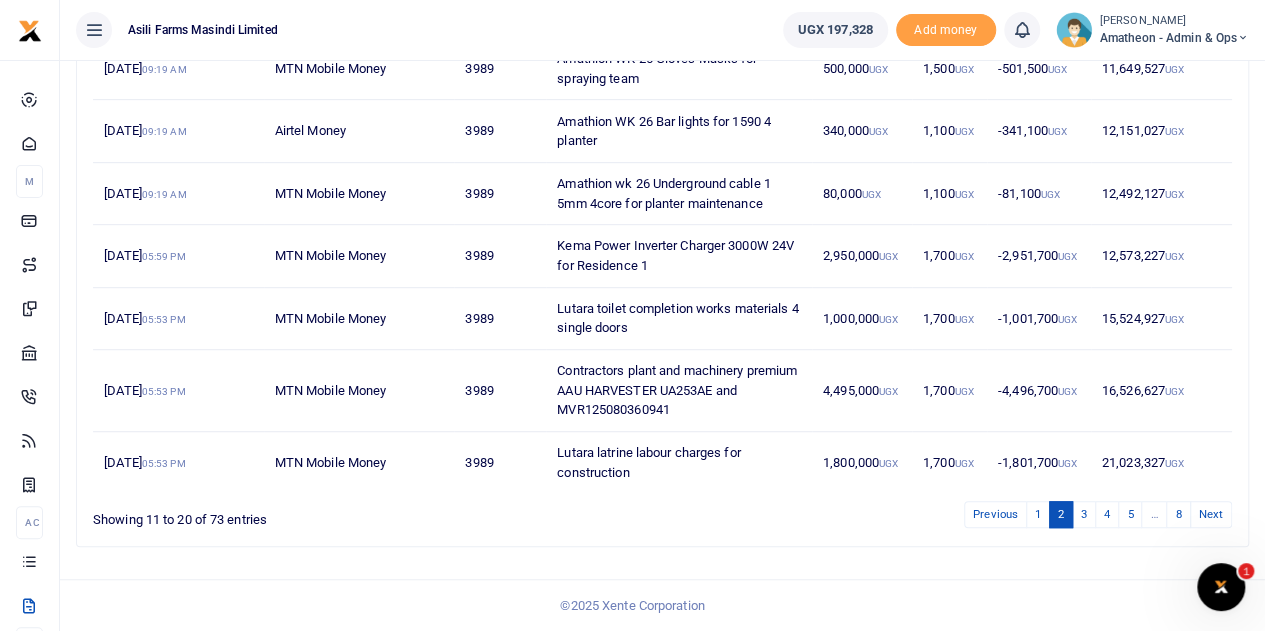 scroll, scrollTop: 458, scrollLeft: 0, axis: vertical 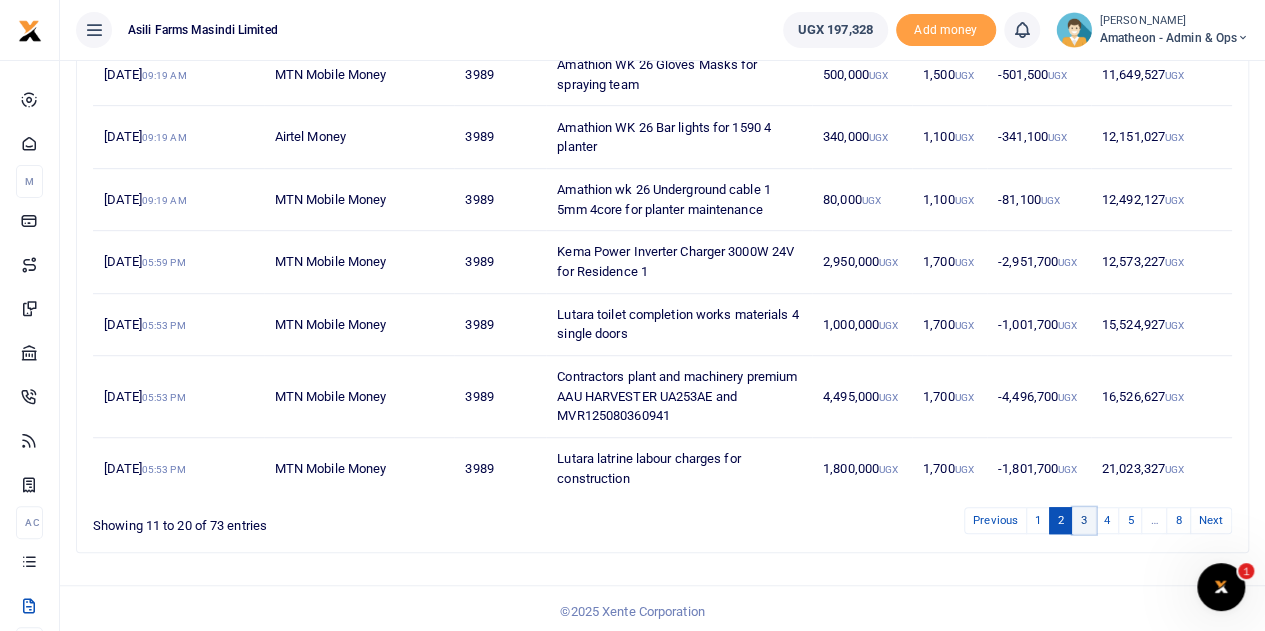click on "3" at bounding box center [1084, 520] 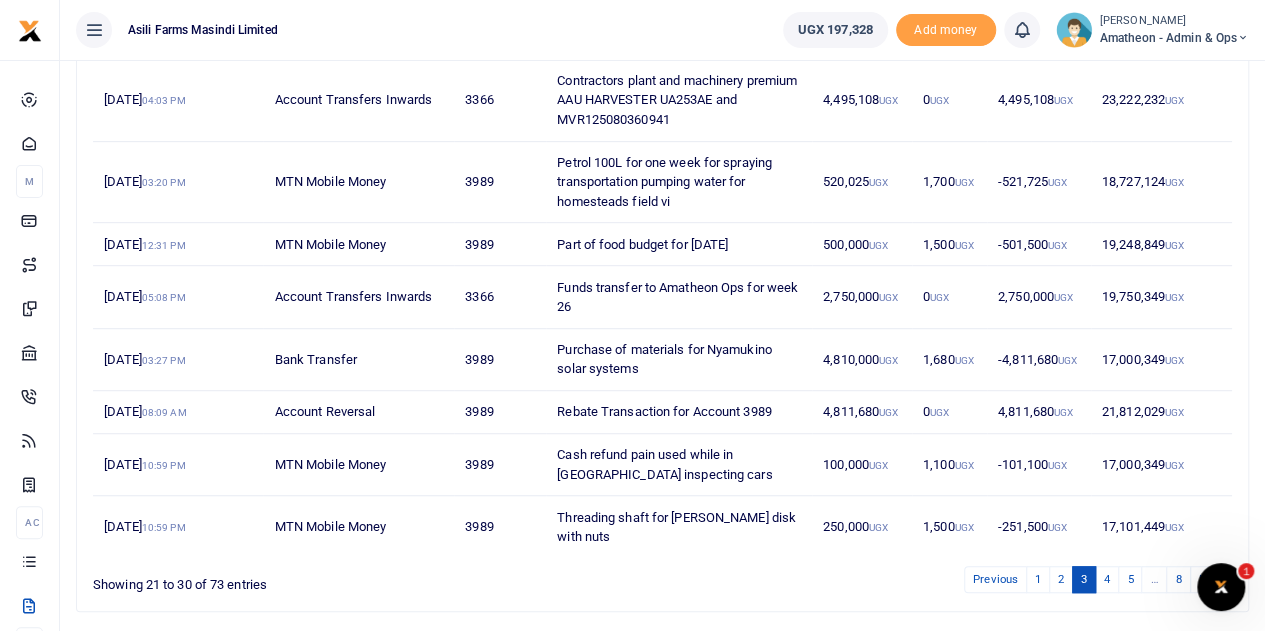 scroll, scrollTop: 516, scrollLeft: 0, axis: vertical 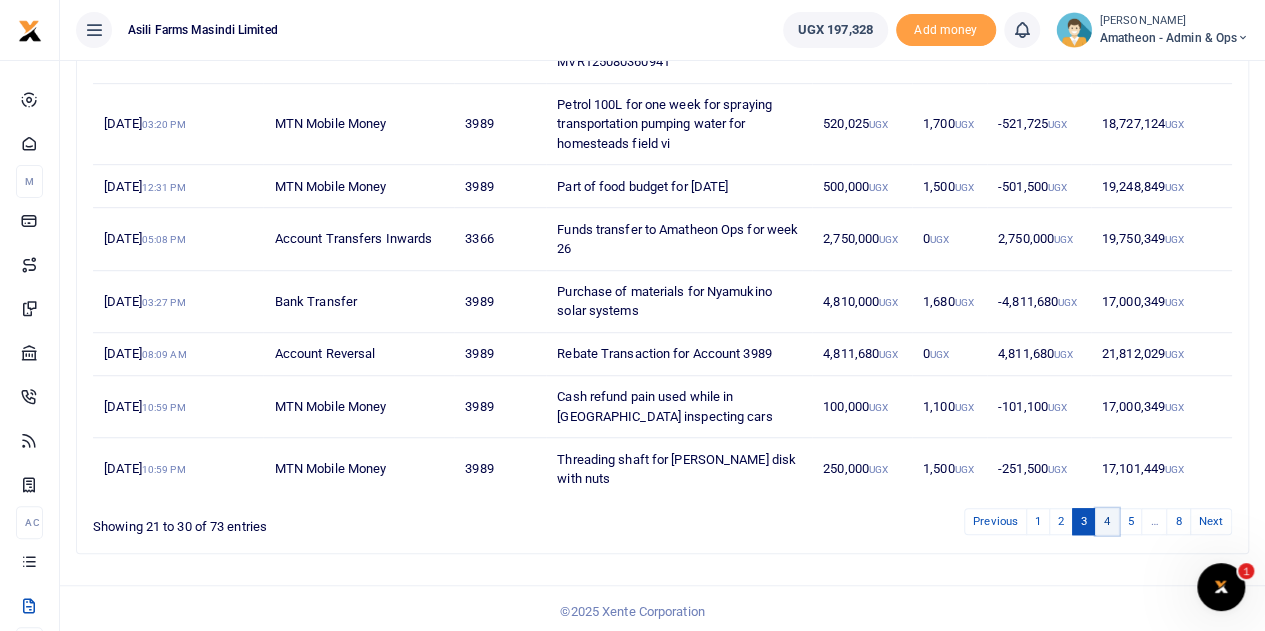 click on "4" at bounding box center (1107, 521) 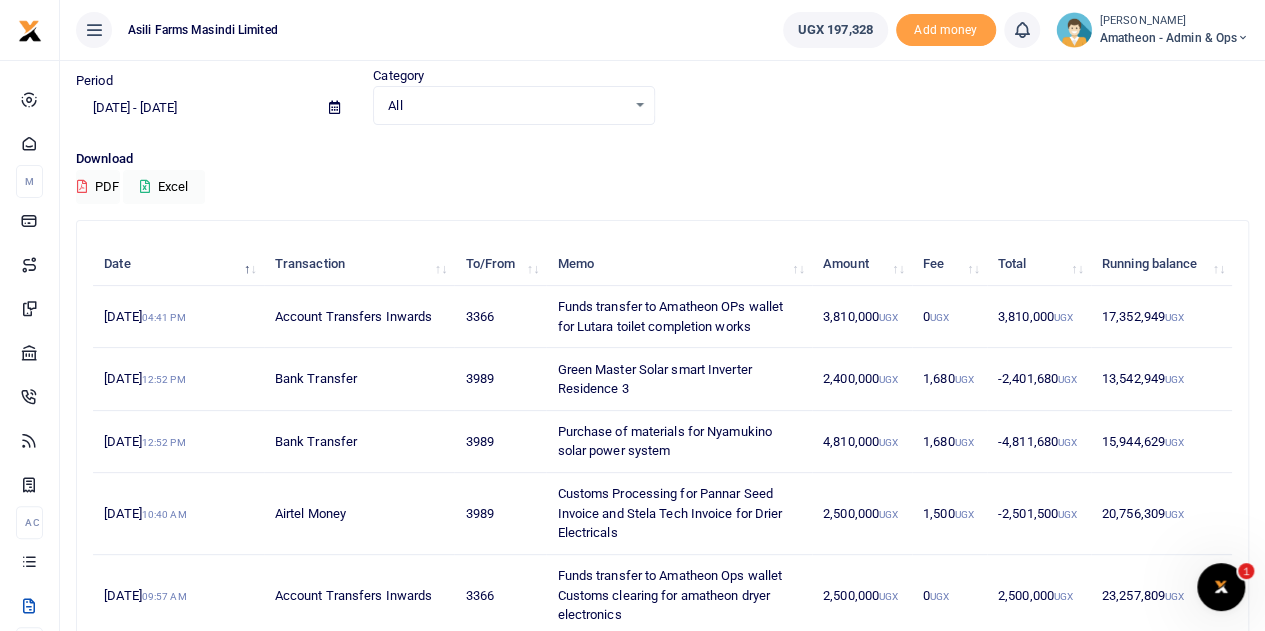 scroll, scrollTop: 100, scrollLeft: 0, axis: vertical 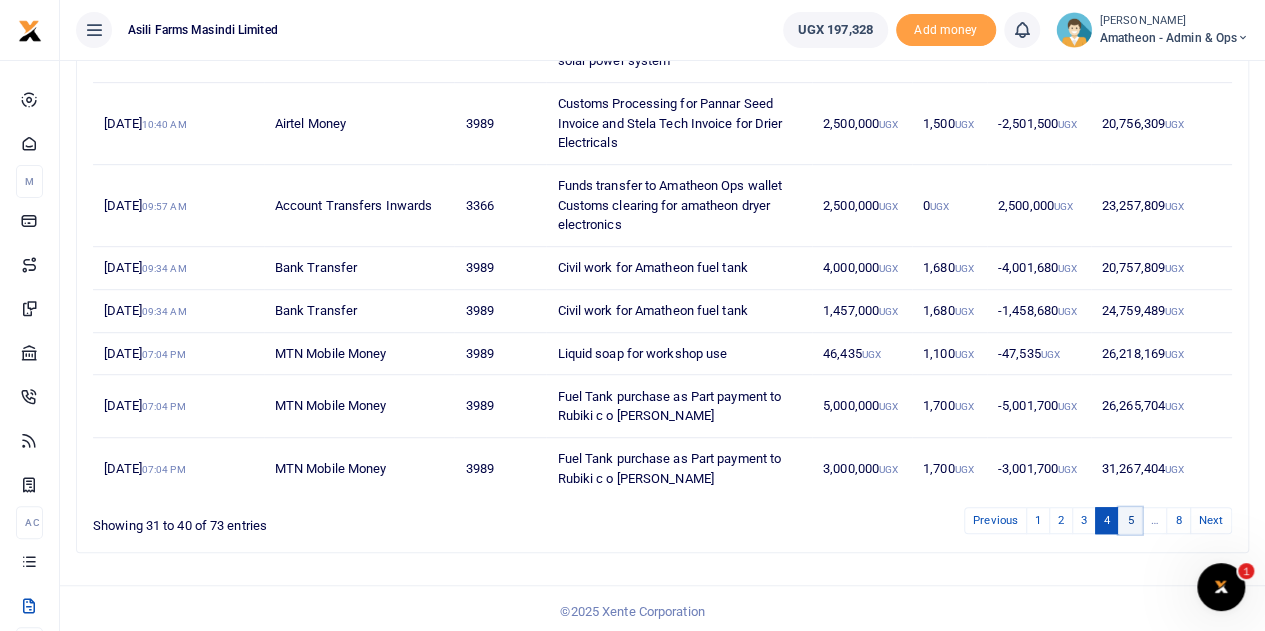 click on "5" at bounding box center [1130, 520] 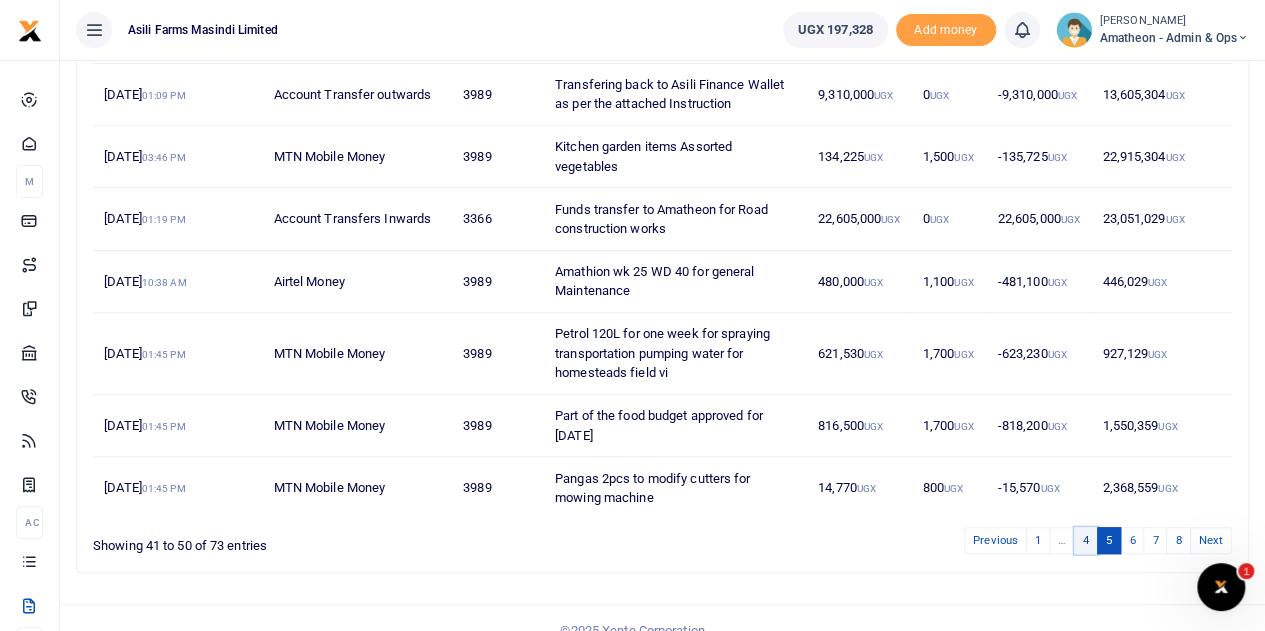click on "4" at bounding box center [1086, 540] 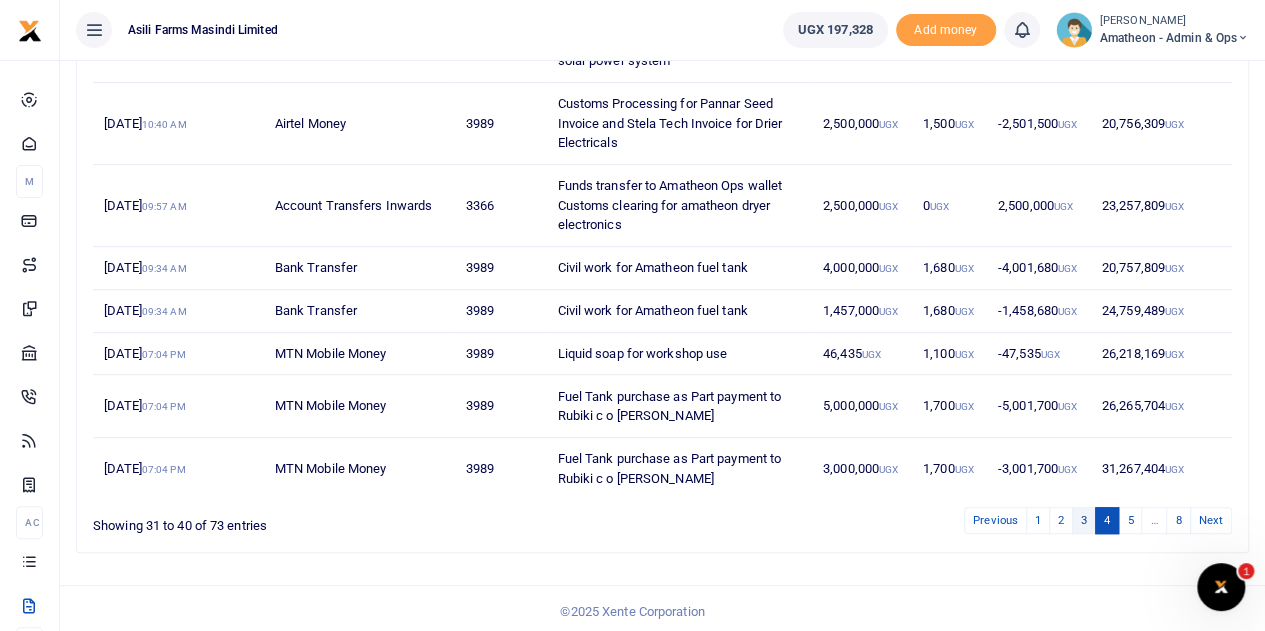 click on "3" at bounding box center (1084, 520) 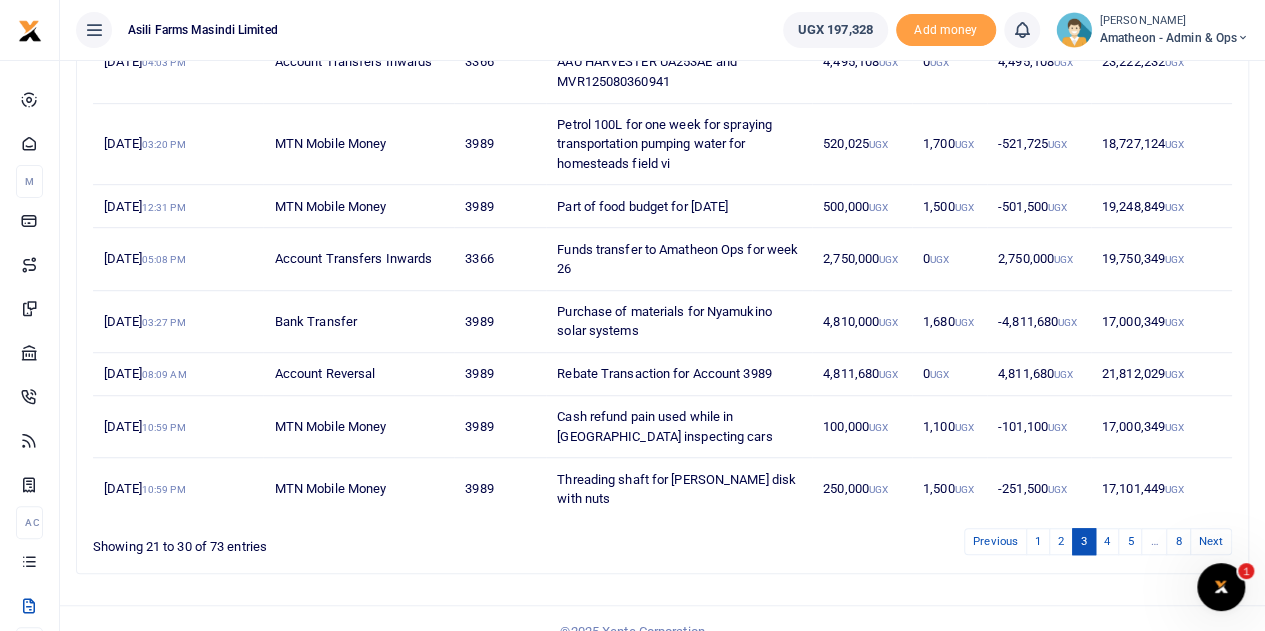 scroll, scrollTop: 500, scrollLeft: 0, axis: vertical 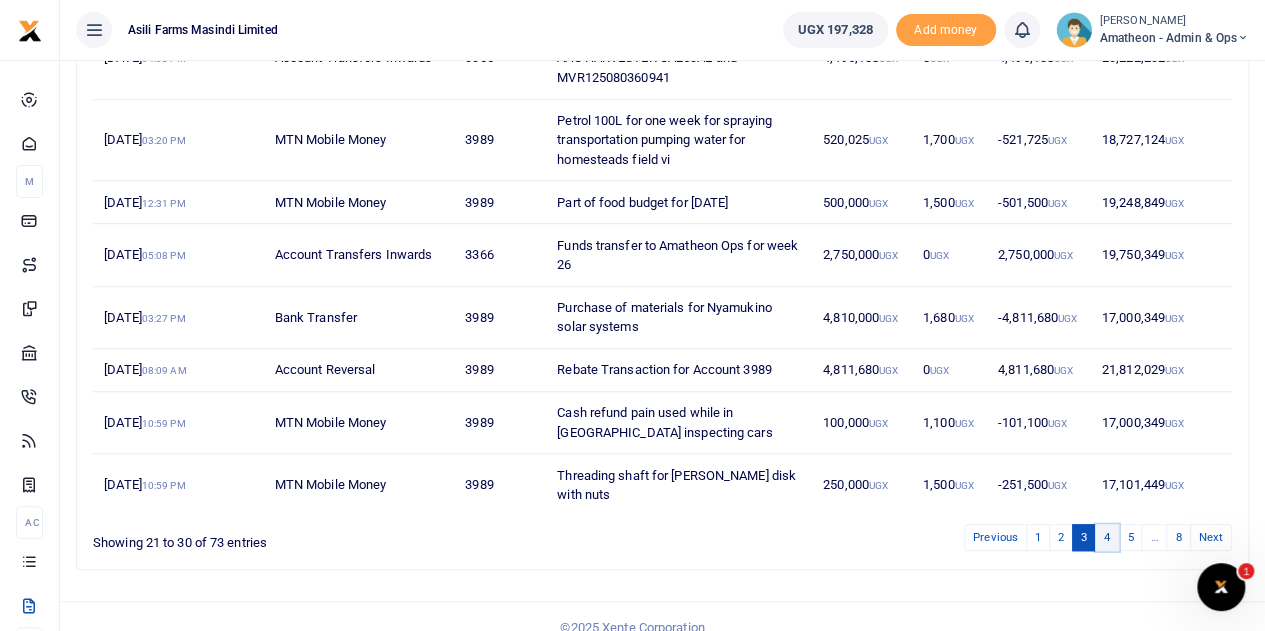 click on "4" at bounding box center [1107, 537] 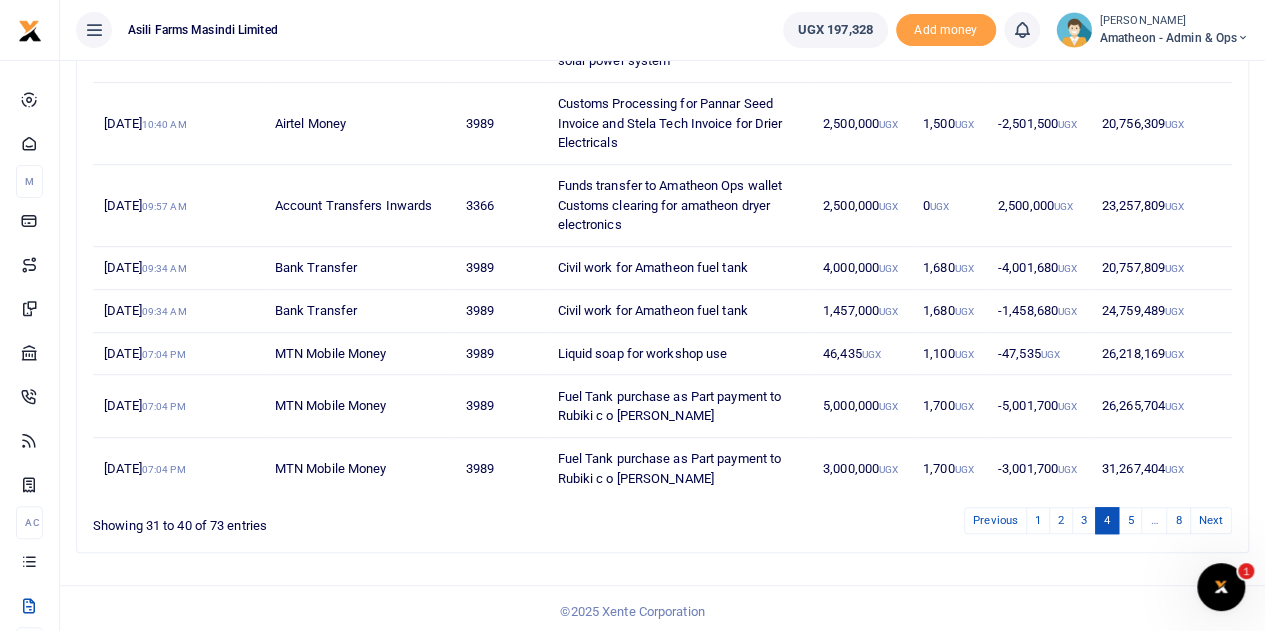 scroll, scrollTop: 0, scrollLeft: 0, axis: both 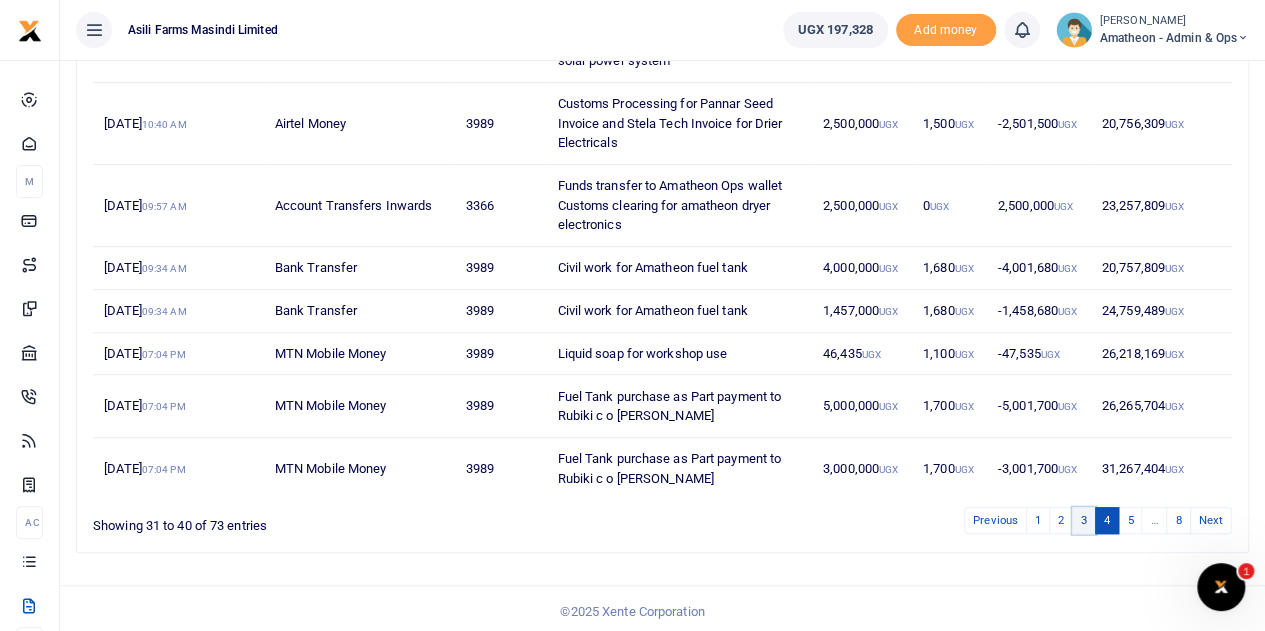click on "3" at bounding box center (1084, 520) 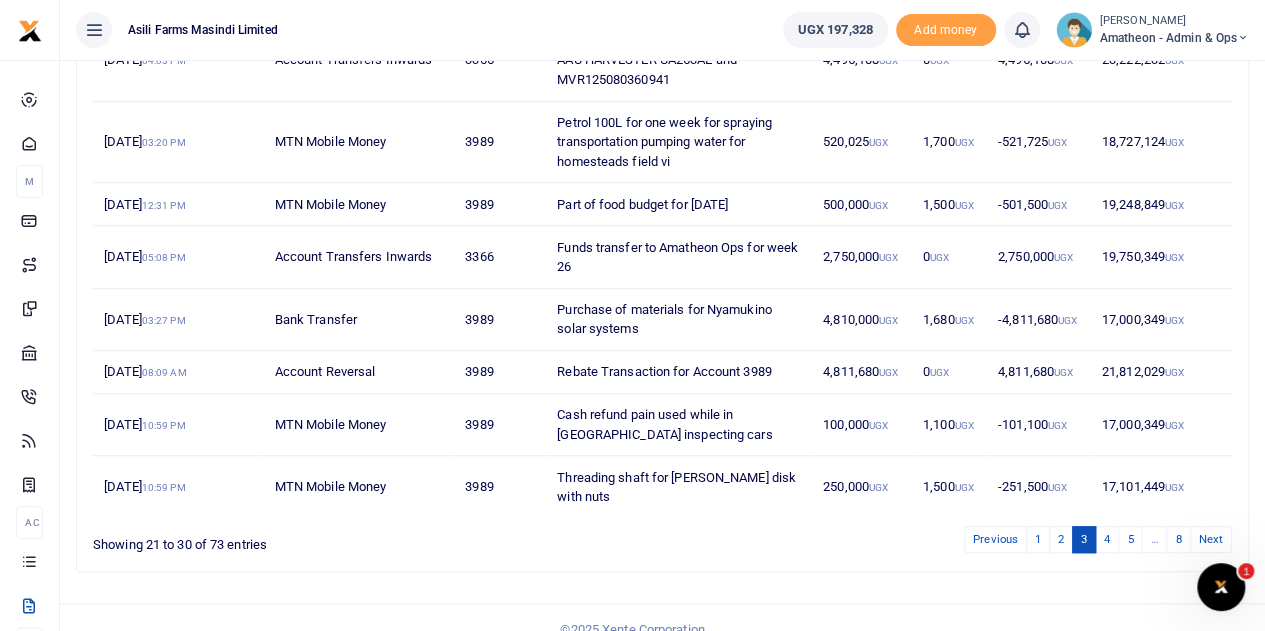 scroll, scrollTop: 516, scrollLeft: 0, axis: vertical 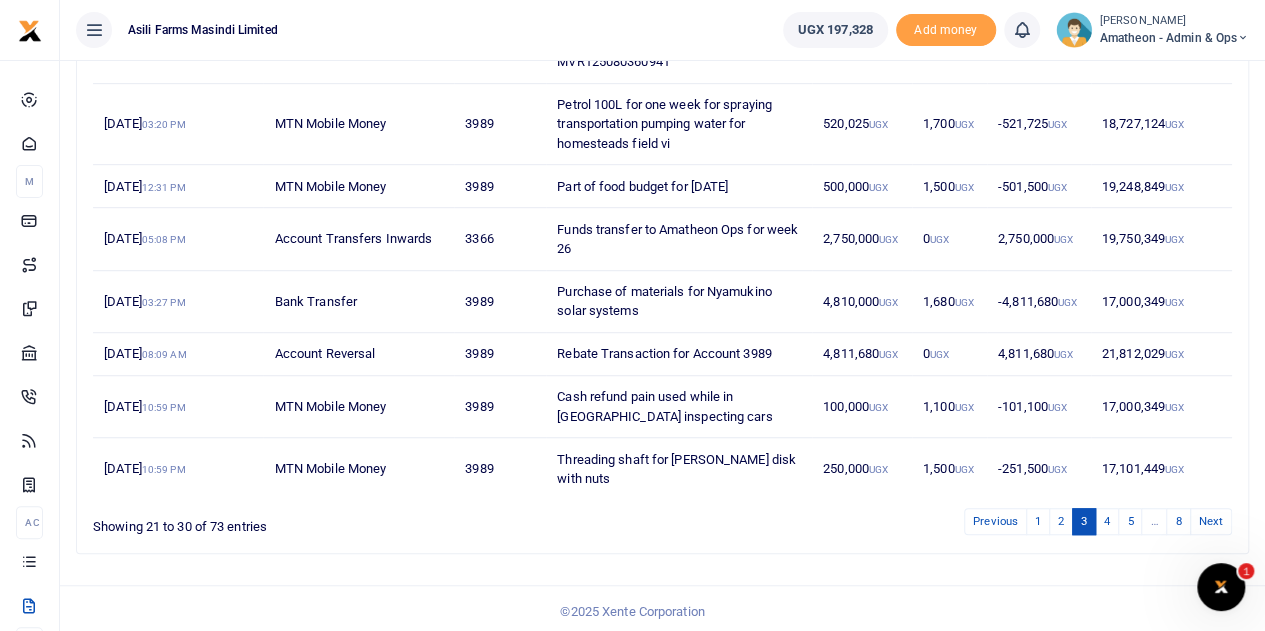 click on "Statements
Period
06/01/2025 - 06/30/2025
Category
All Select an option...
All
Credit
Debit
Transaction
All Select an option...
All
Airtime
Internet
Utilities
Invoices
Mobile Money Payout
Deposits/Topup
Card creation
Taxes" at bounding box center [662, 91] 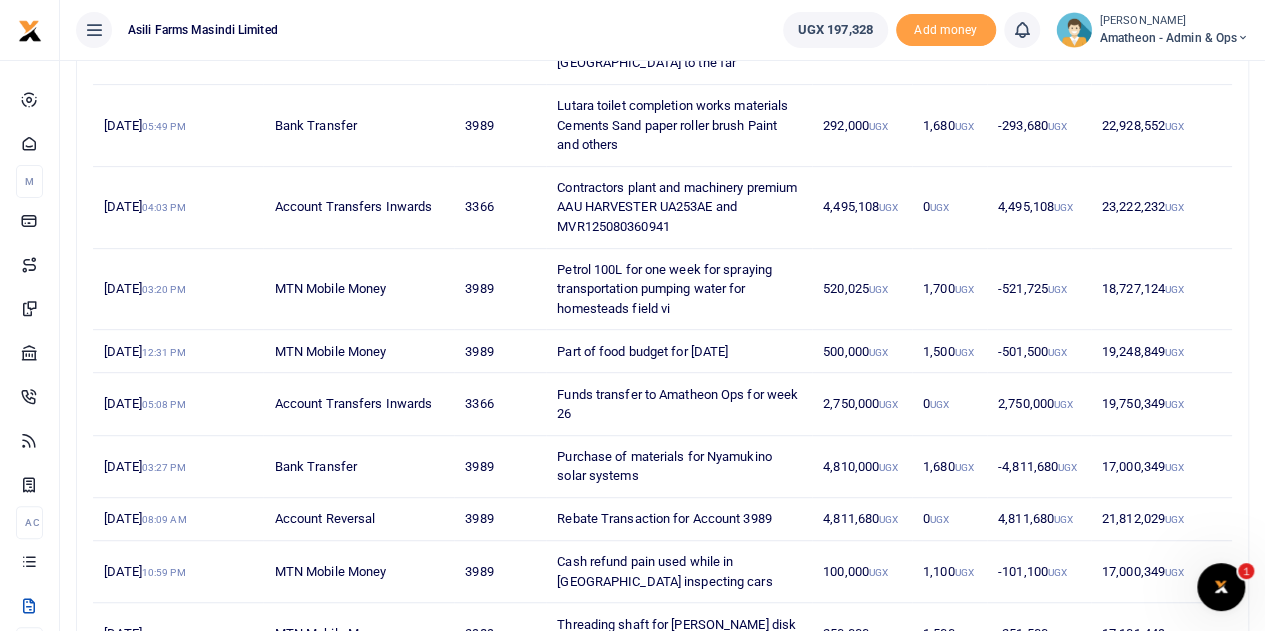 scroll, scrollTop: 347, scrollLeft: 0, axis: vertical 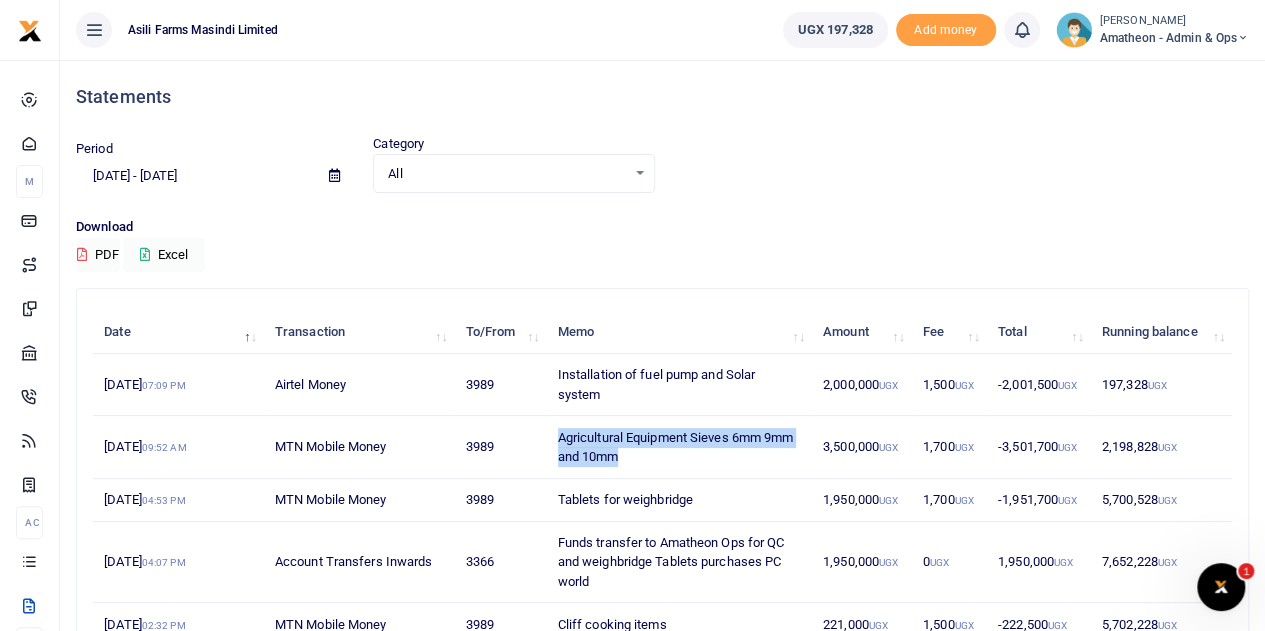 drag, startPoint x: 556, startPoint y: 435, endPoint x: 690, endPoint y: 449, distance: 134.72935 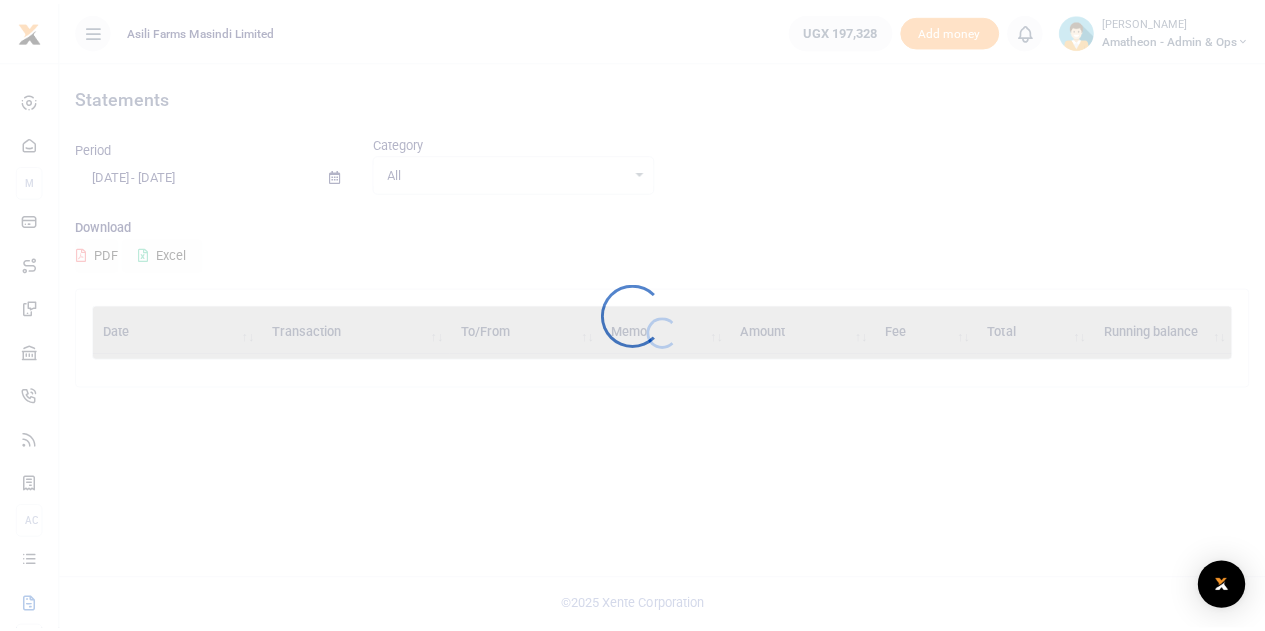 scroll, scrollTop: 0, scrollLeft: 0, axis: both 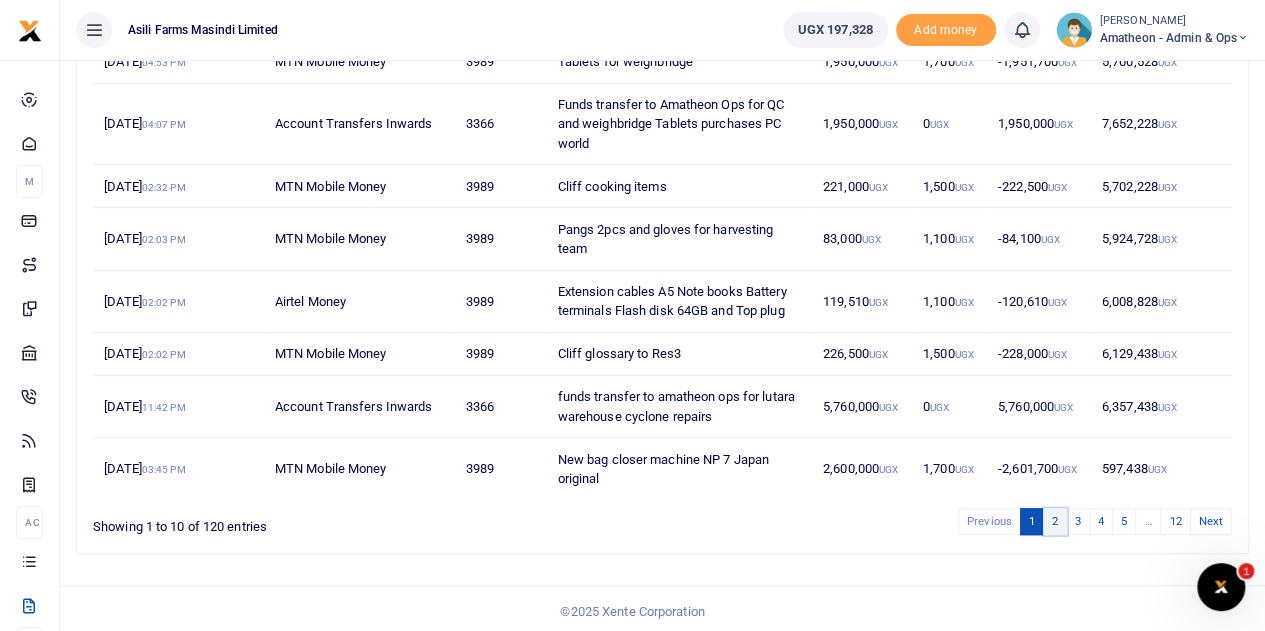 click on "2" at bounding box center (1055, 521) 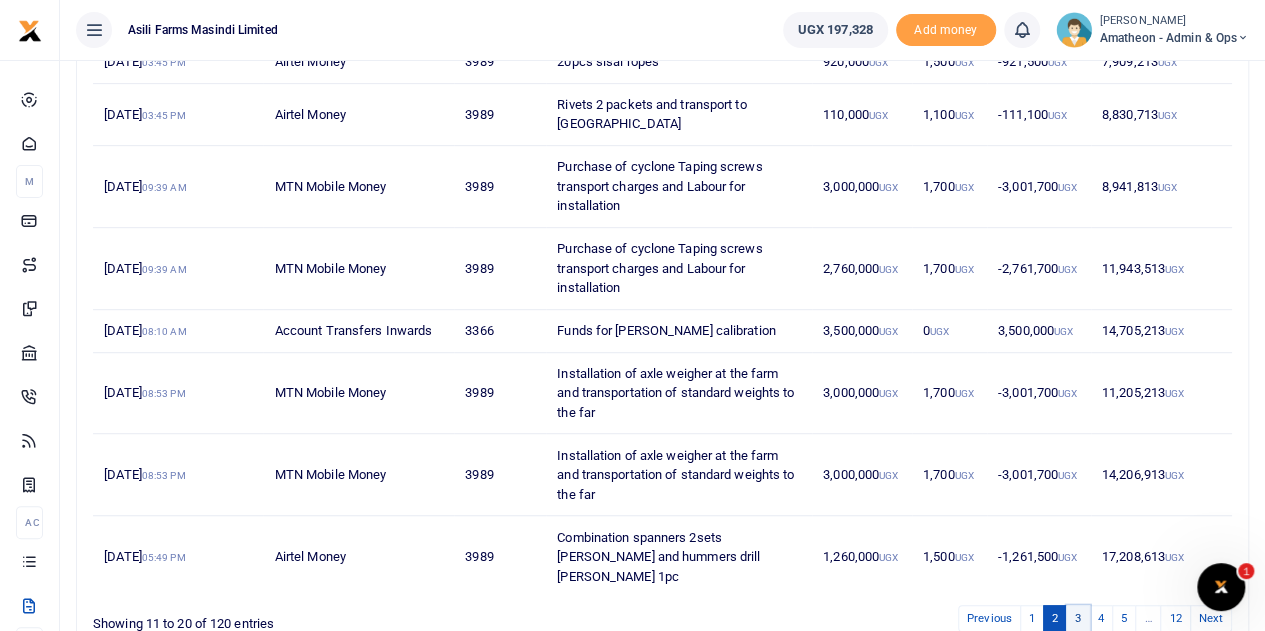 click on "3" at bounding box center [1078, 618] 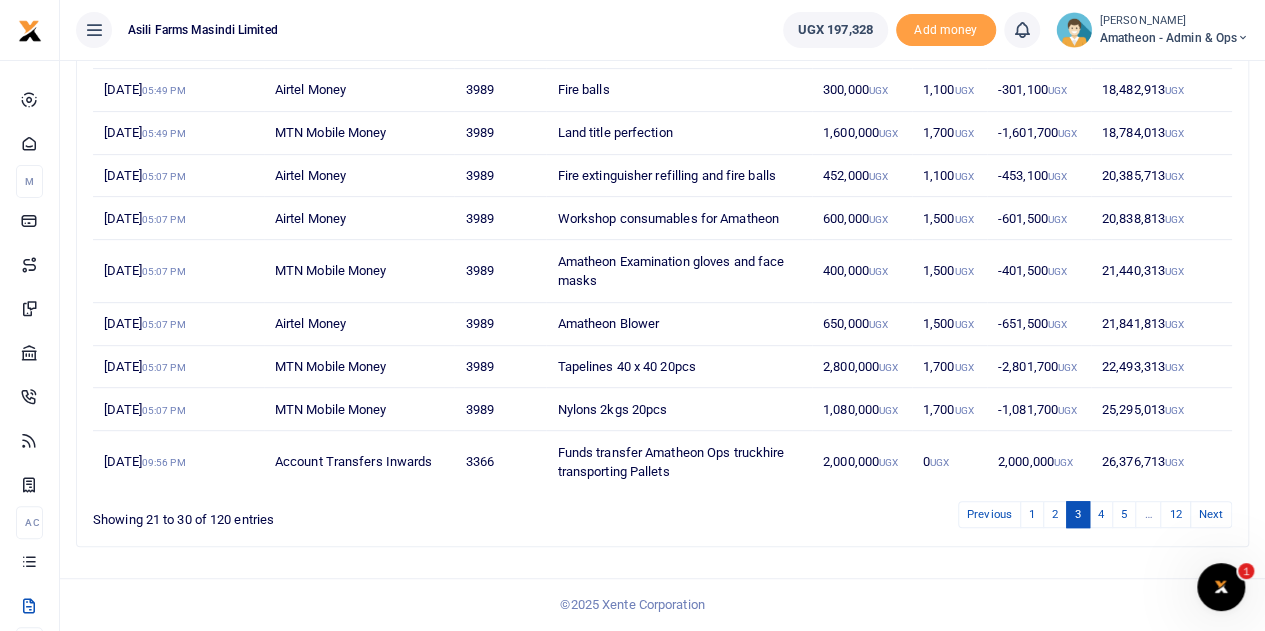 scroll, scrollTop: 322, scrollLeft: 0, axis: vertical 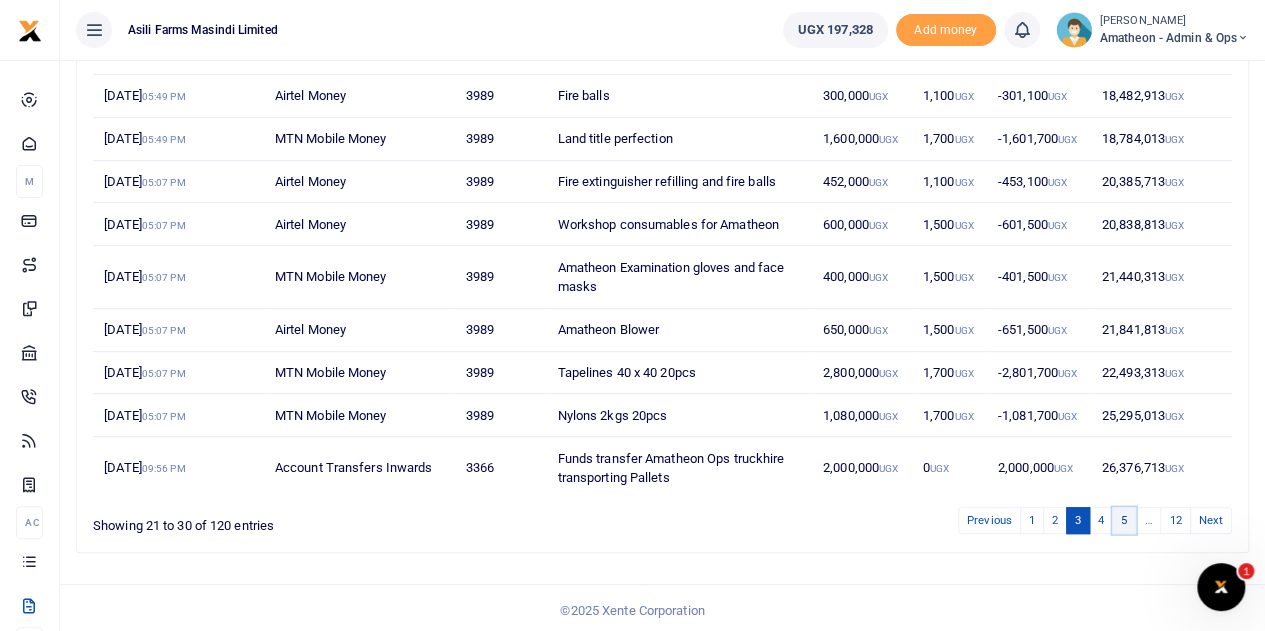click on "5" at bounding box center [1124, 520] 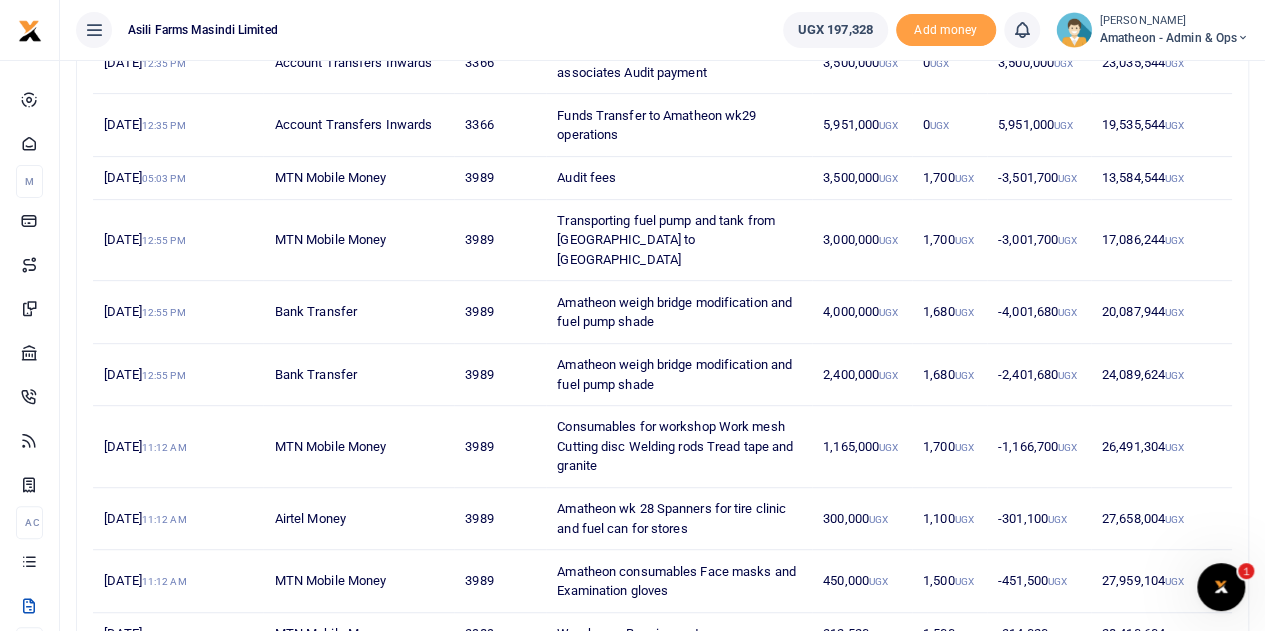 scroll, scrollTop: 458, scrollLeft: 0, axis: vertical 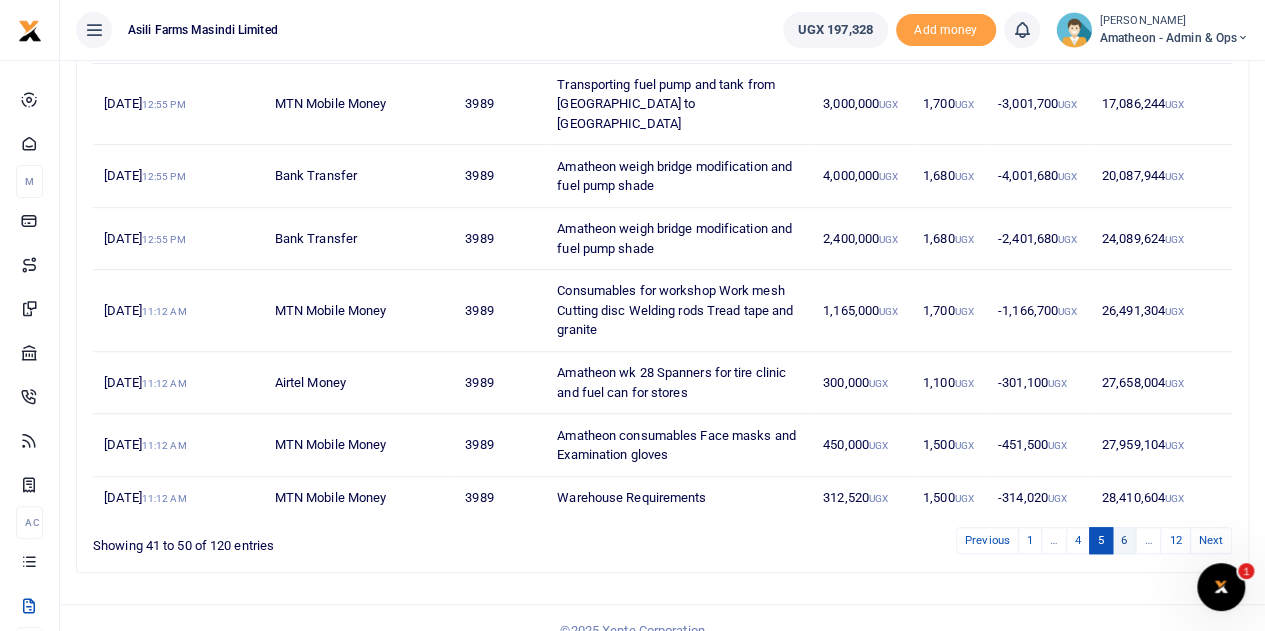 click on "6" at bounding box center [1124, 540] 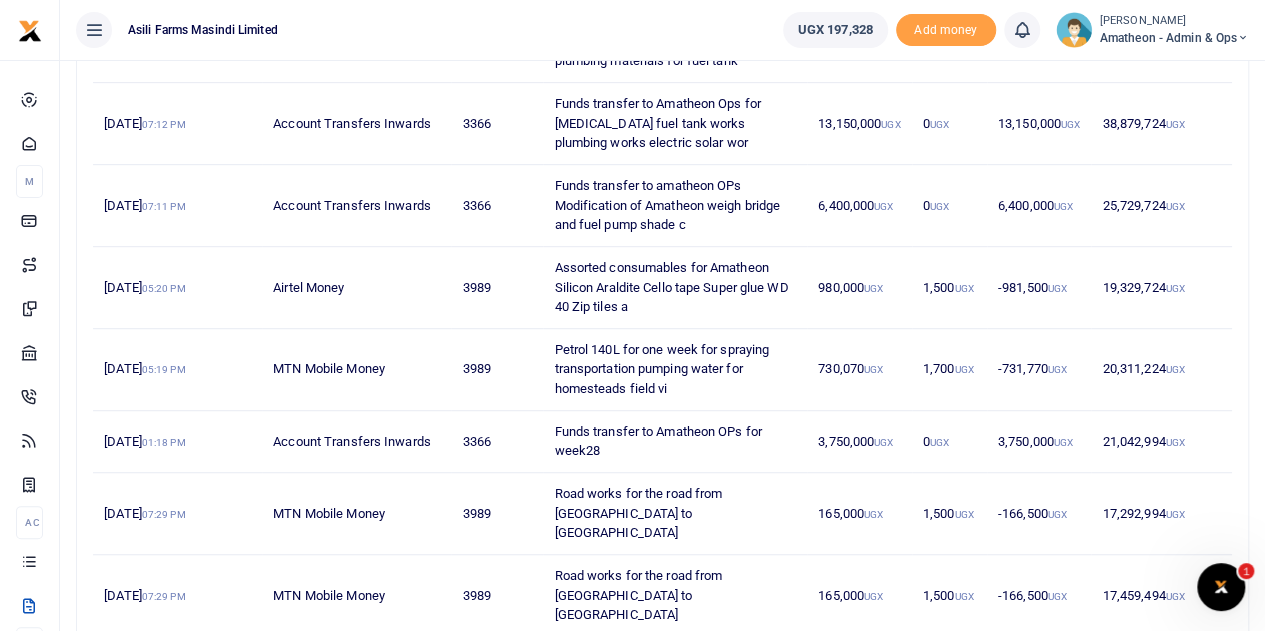 click on "7" at bounding box center [1124, 657] 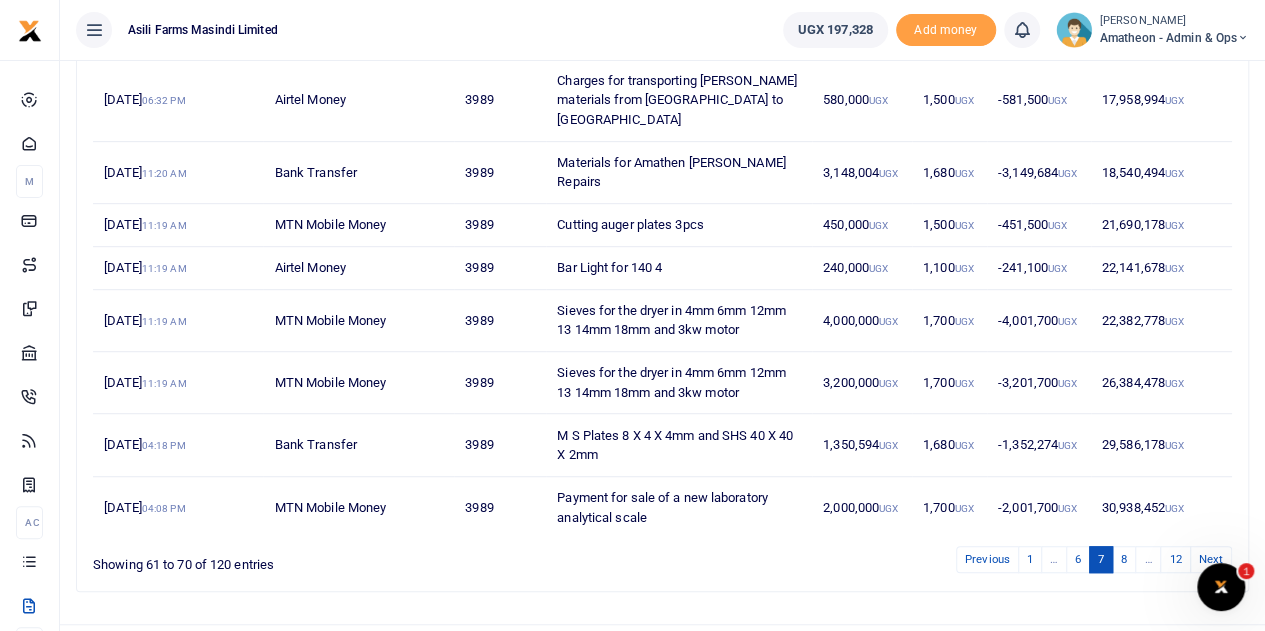 scroll, scrollTop: 419, scrollLeft: 0, axis: vertical 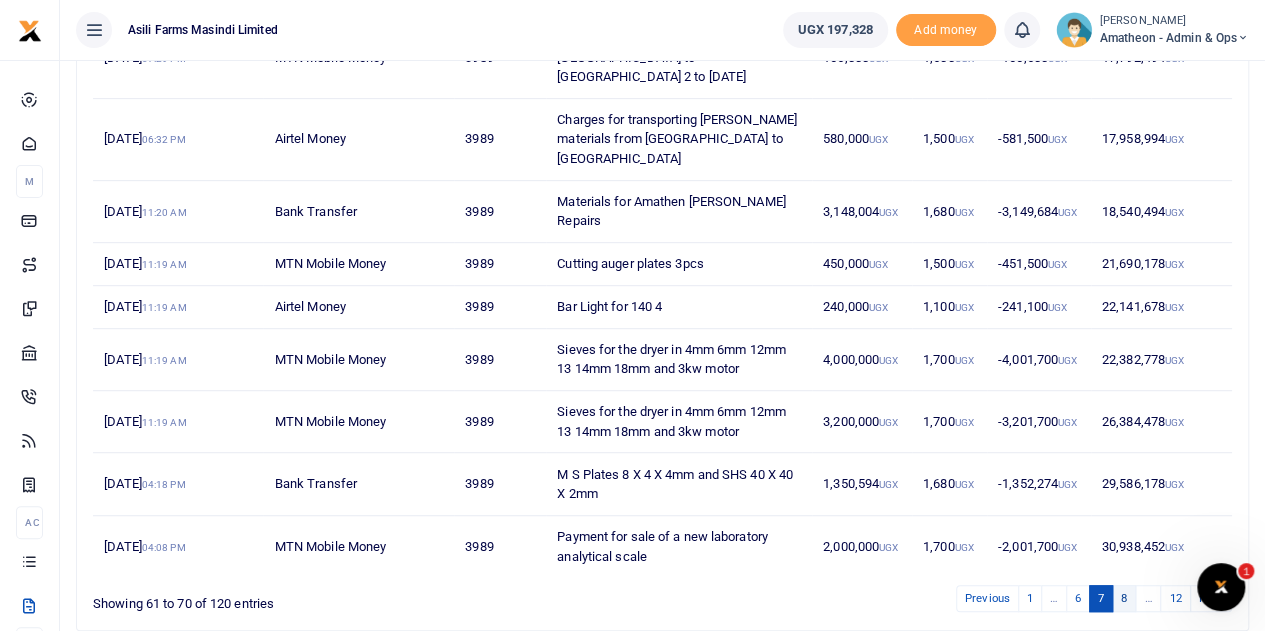 click on "8" at bounding box center (1124, 598) 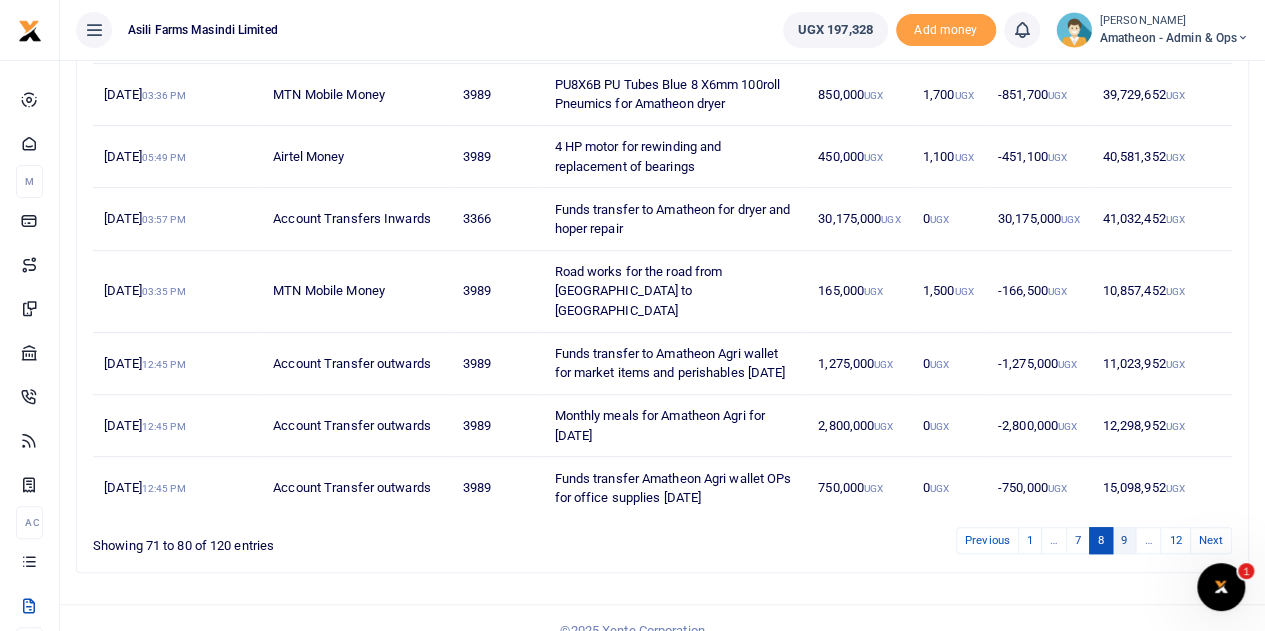 click on "9" at bounding box center (1124, 540) 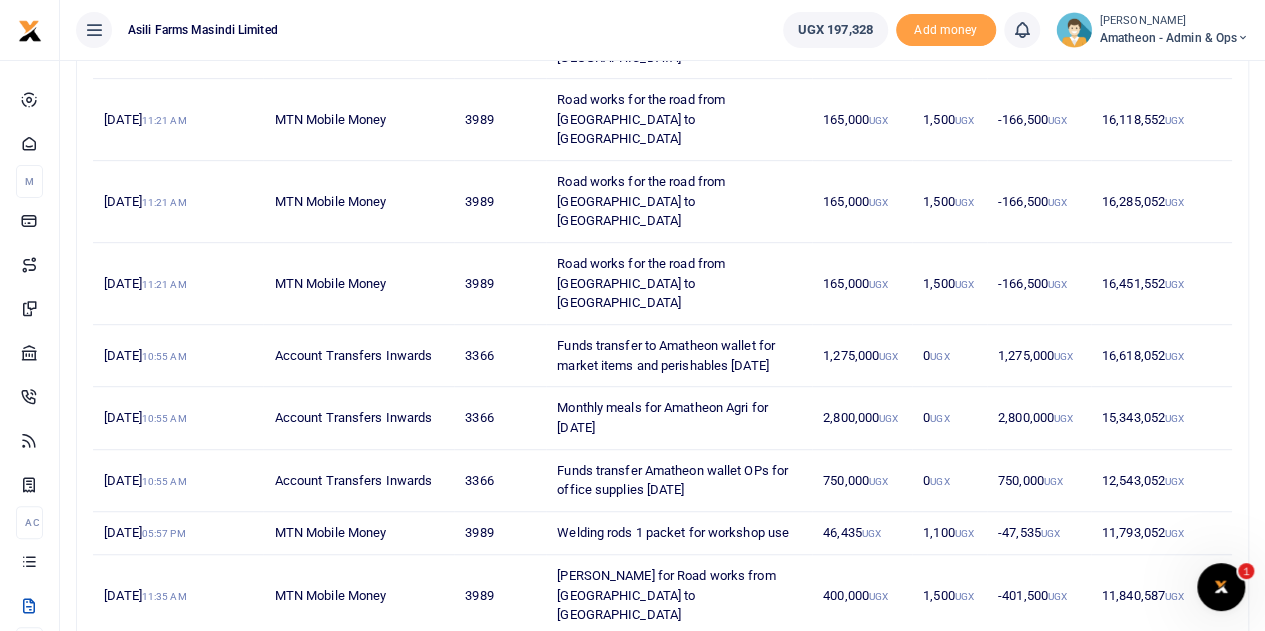 click on "10" at bounding box center (1117, 657) 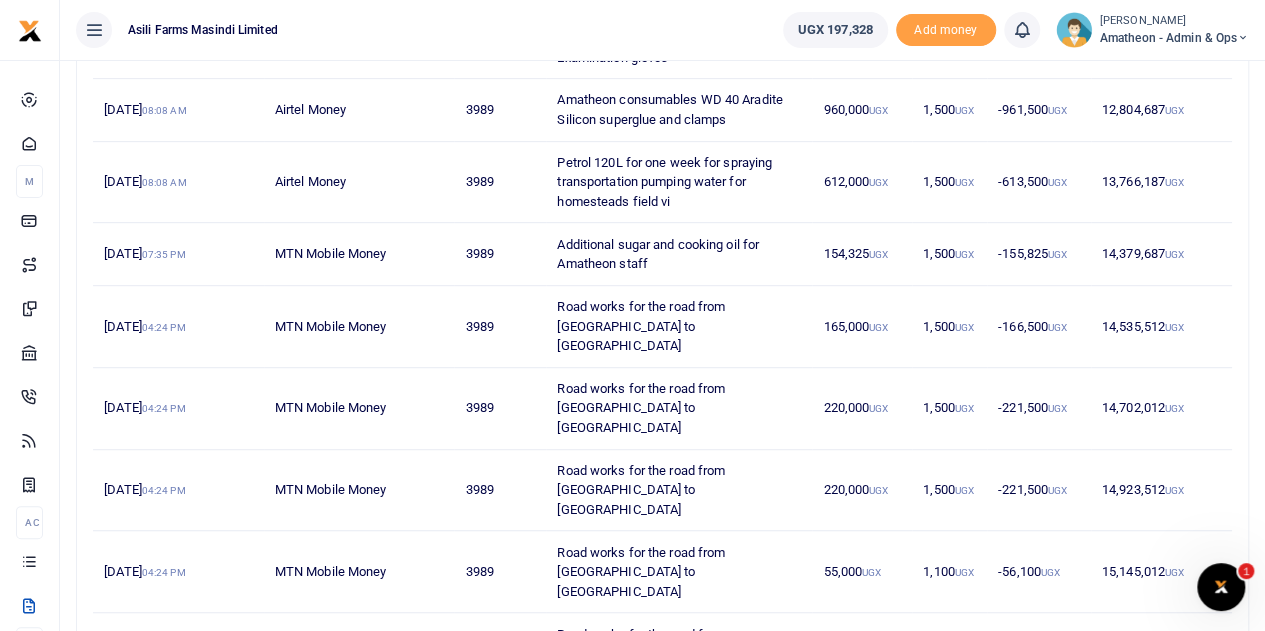 click on "11" at bounding box center (1146, 715) 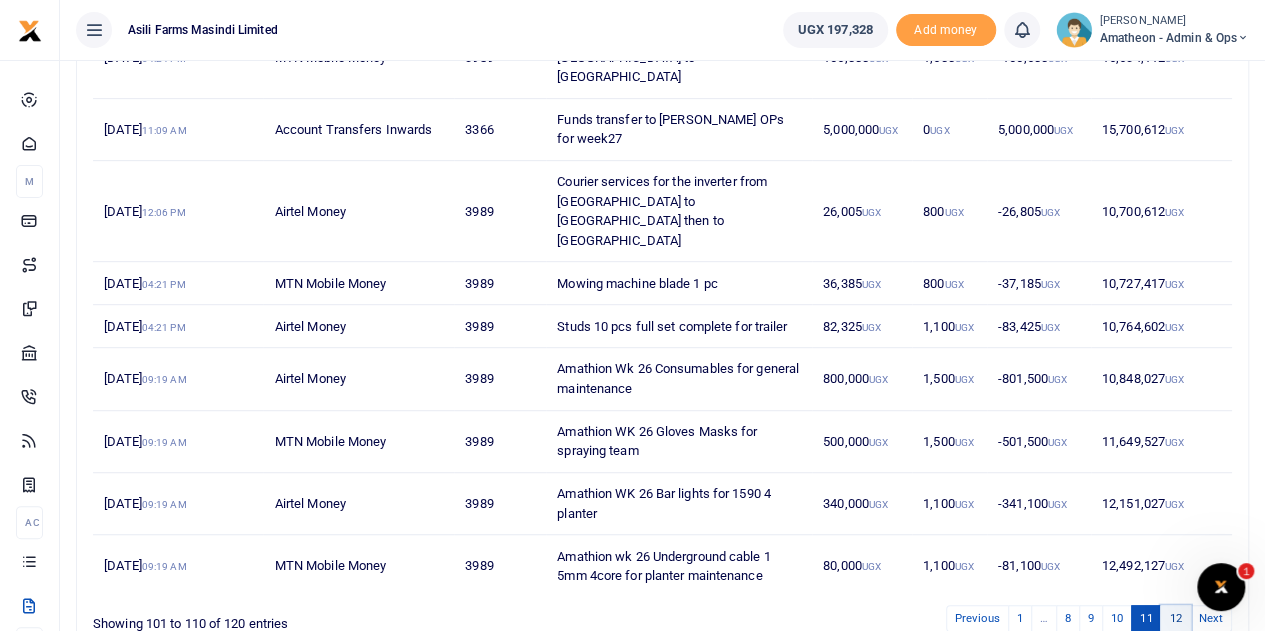 click on "12" at bounding box center [1175, 618] 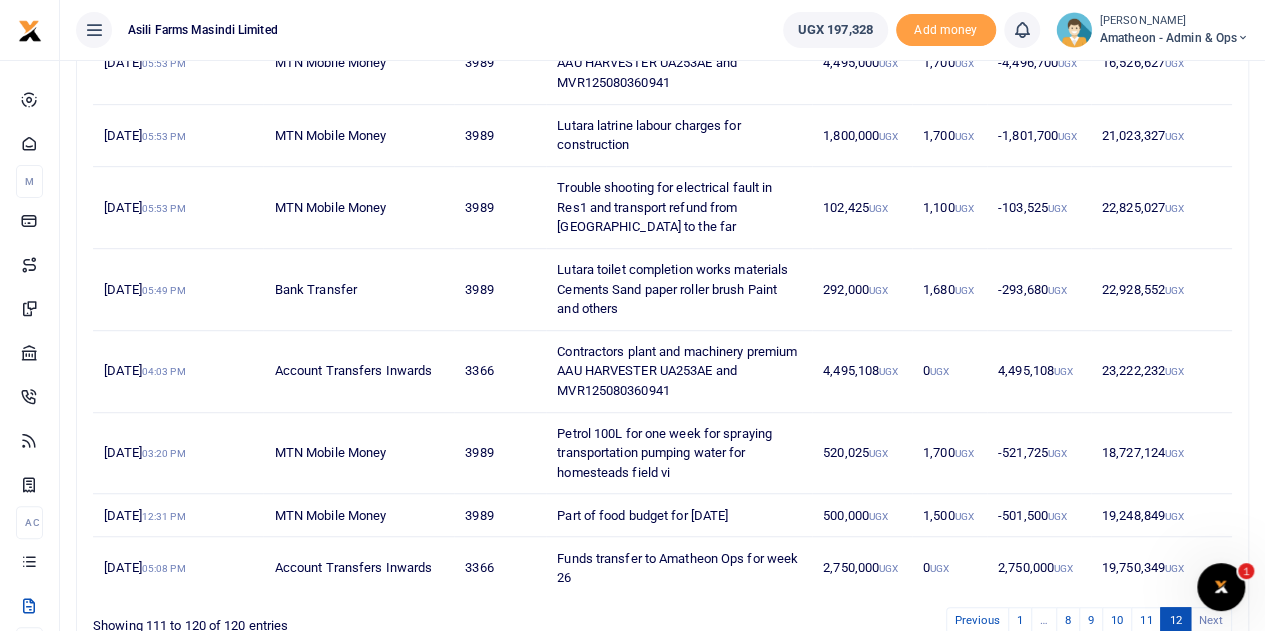 scroll, scrollTop: 556, scrollLeft: 0, axis: vertical 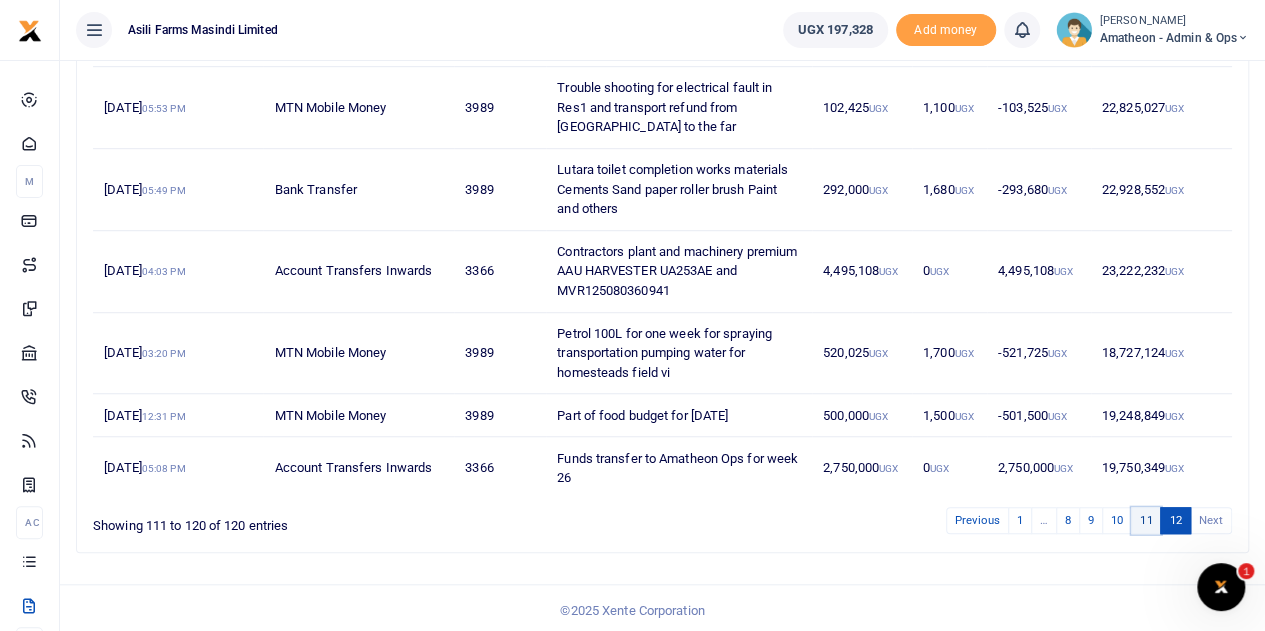 click on "11" at bounding box center [1146, 520] 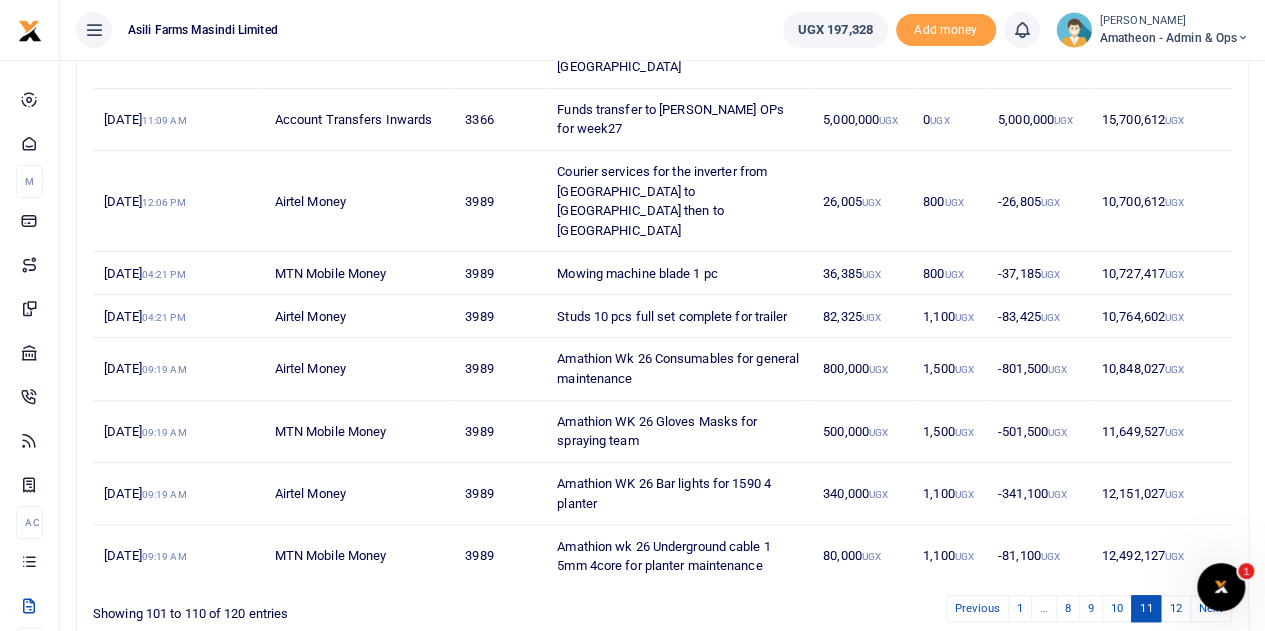 scroll, scrollTop: 458, scrollLeft: 0, axis: vertical 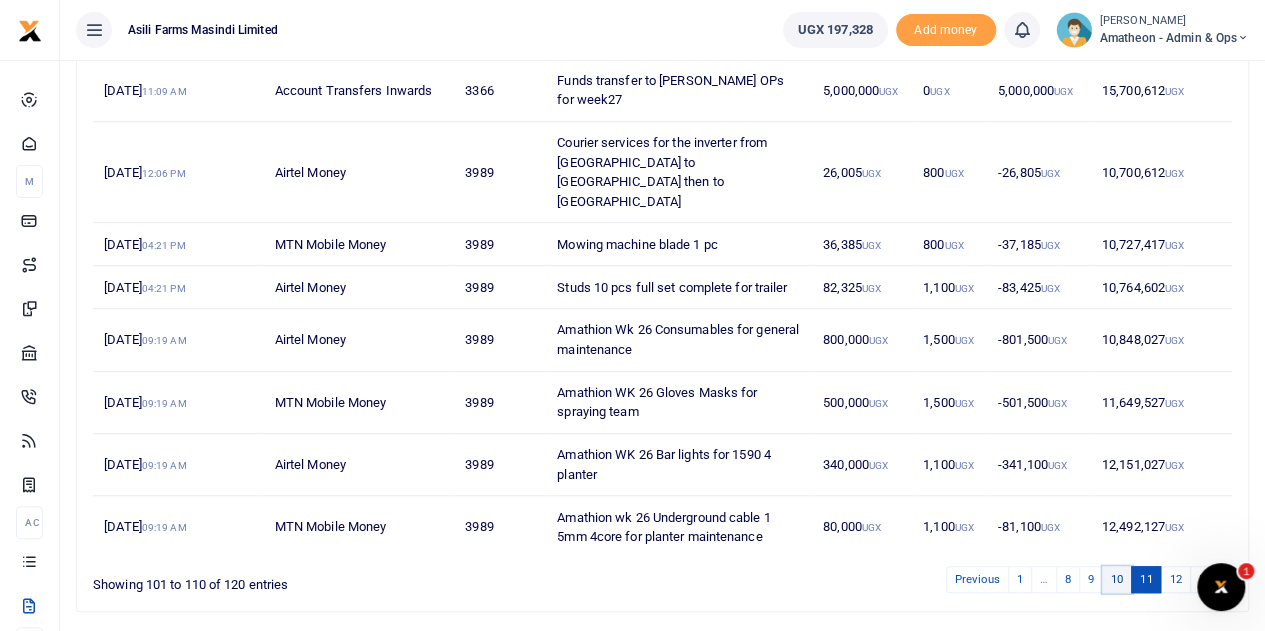 click on "10" at bounding box center [1117, 579] 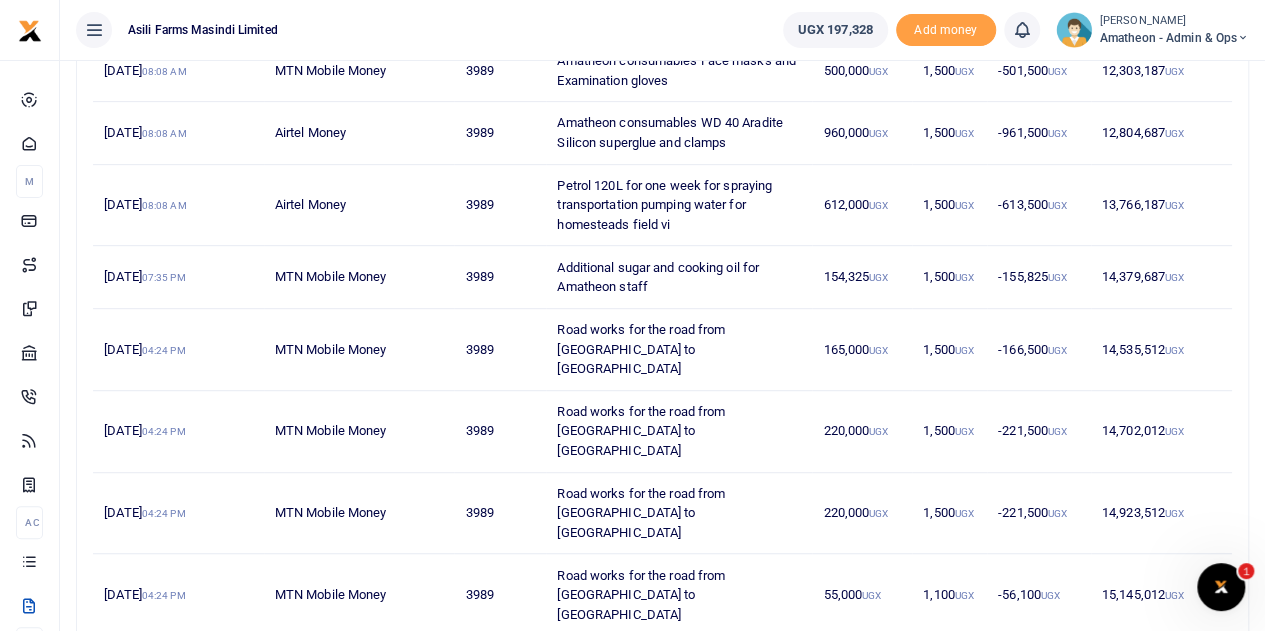scroll, scrollTop: 400, scrollLeft: 0, axis: vertical 